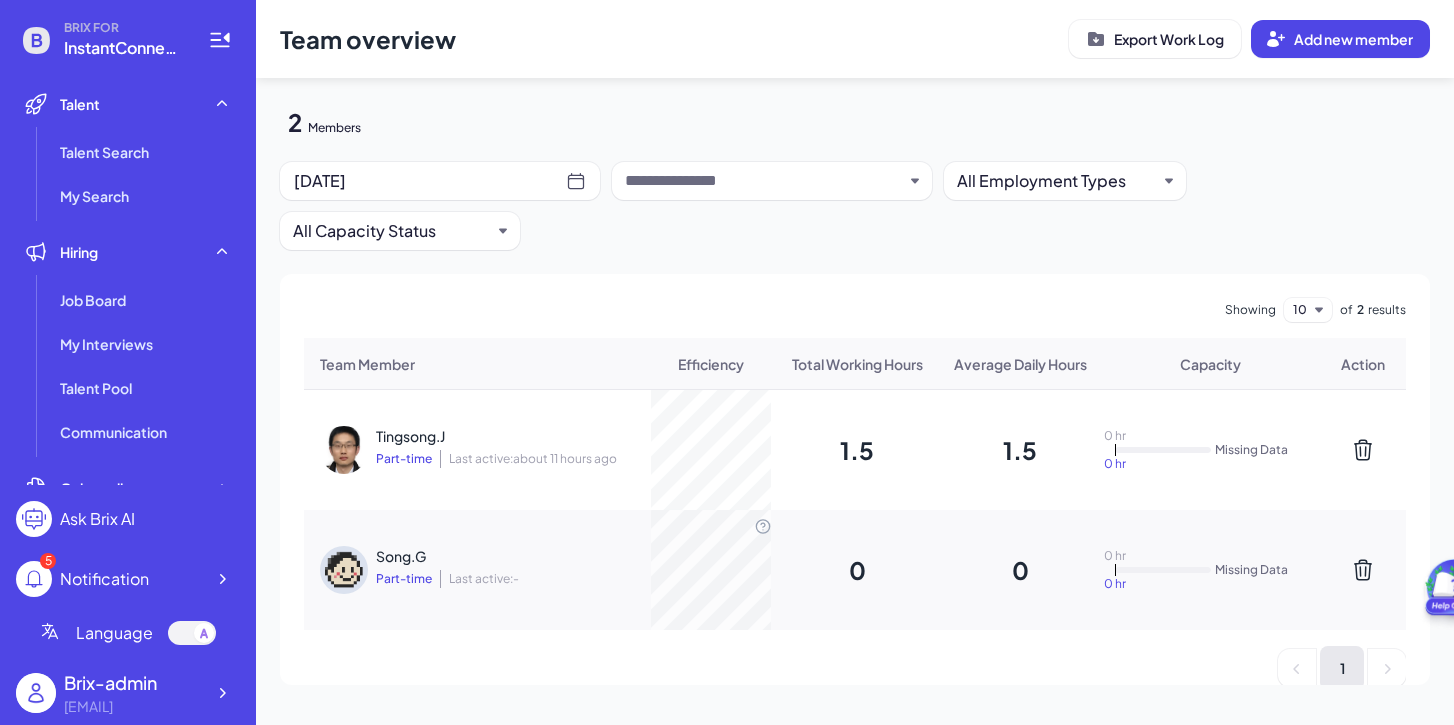 click on "Tingsong.J Part-time Last active: about 11 hours ago" at bounding box center (506, 450) 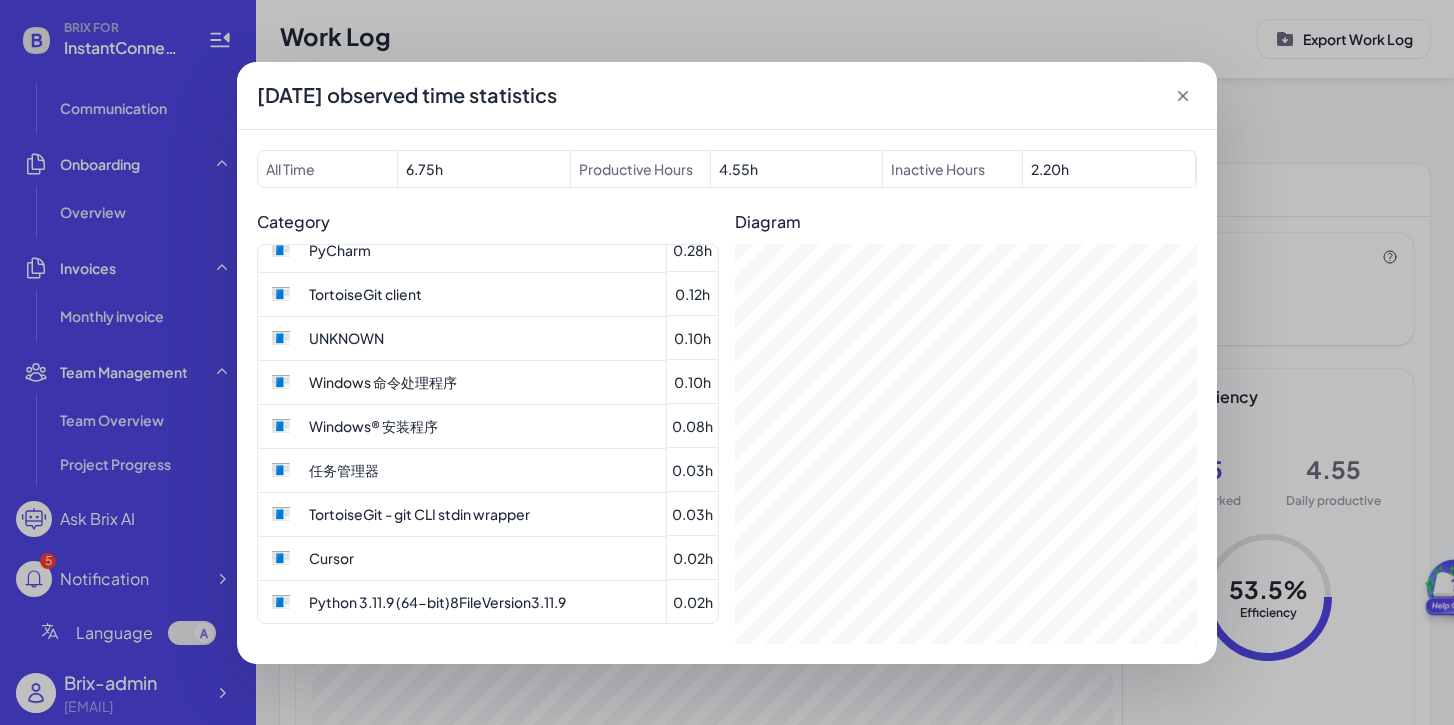 scroll, scrollTop: 0, scrollLeft: 0, axis: both 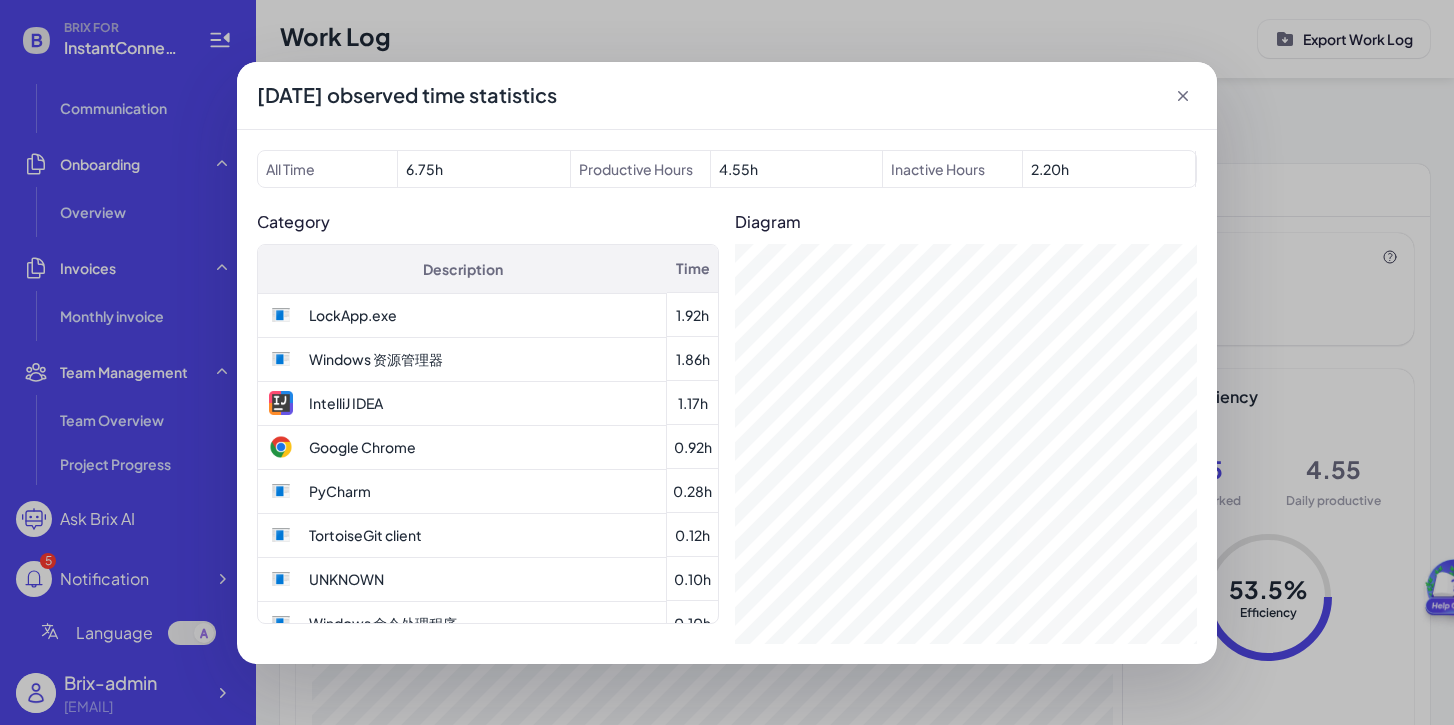 click 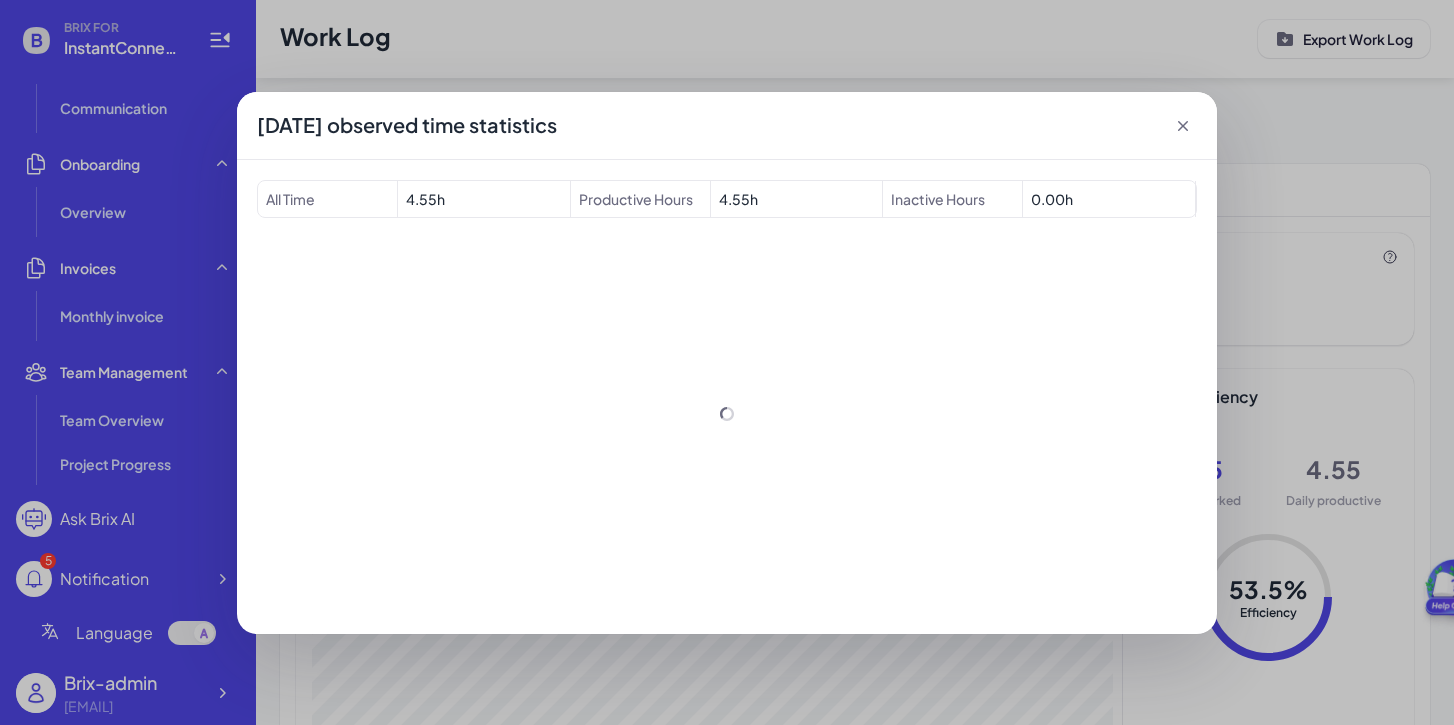 click at bounding box center (727, 414) 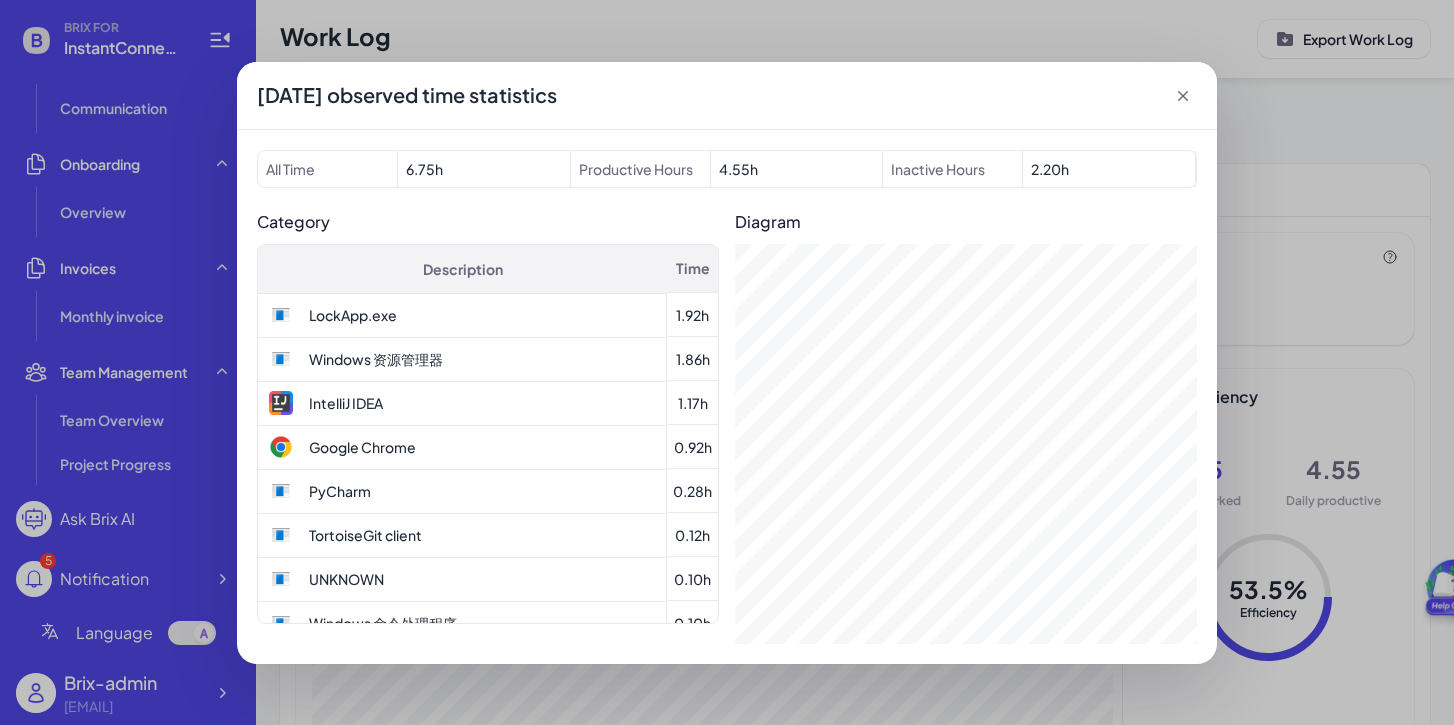 click 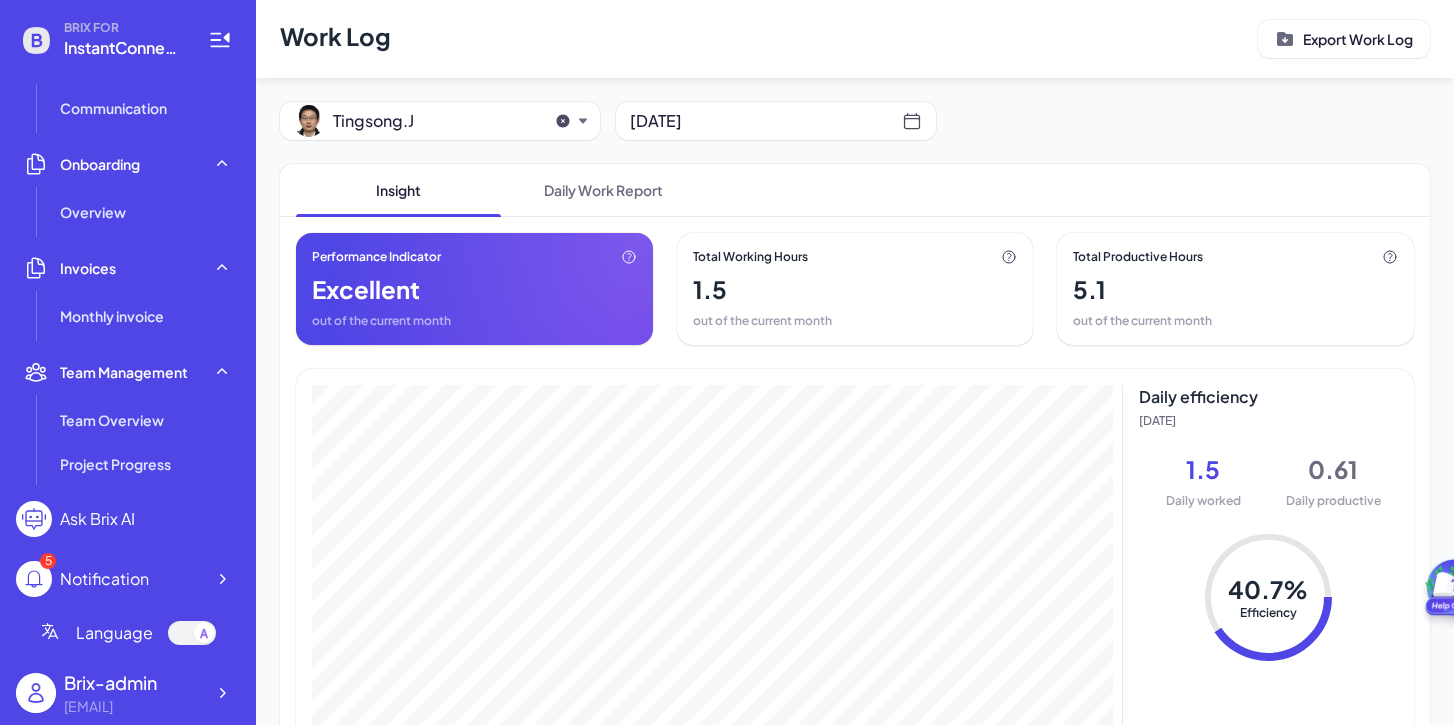 click on "Brix-admin" at bounding box center (134, 682) 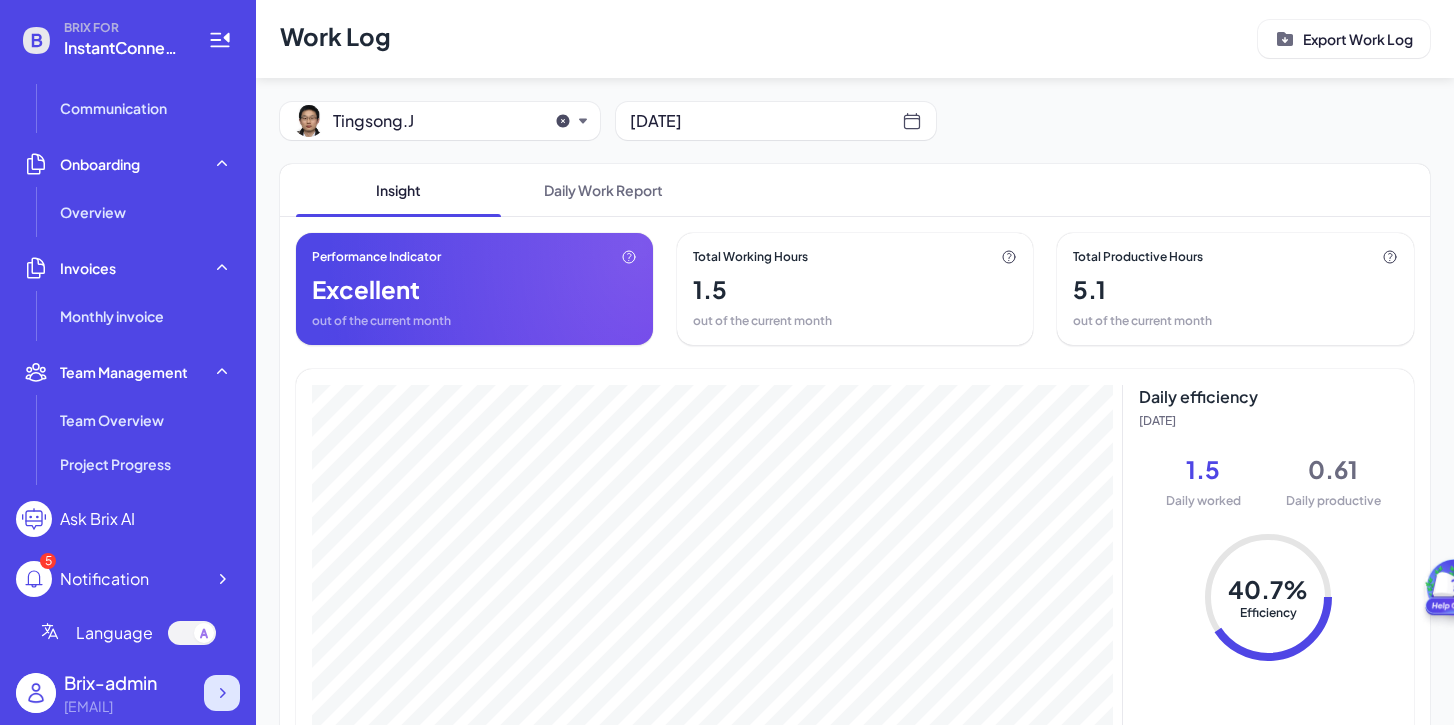 click 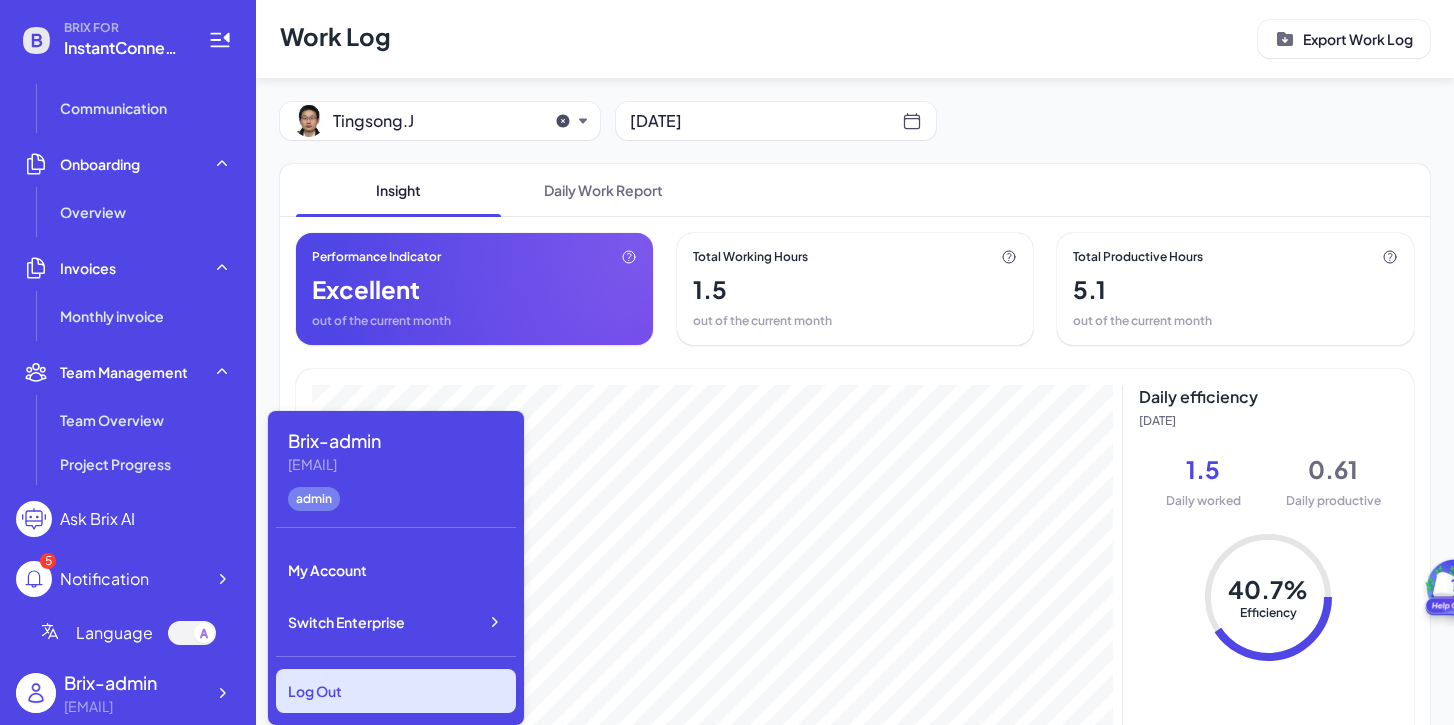 click on "Log Out" at bounding box center [396, 691] 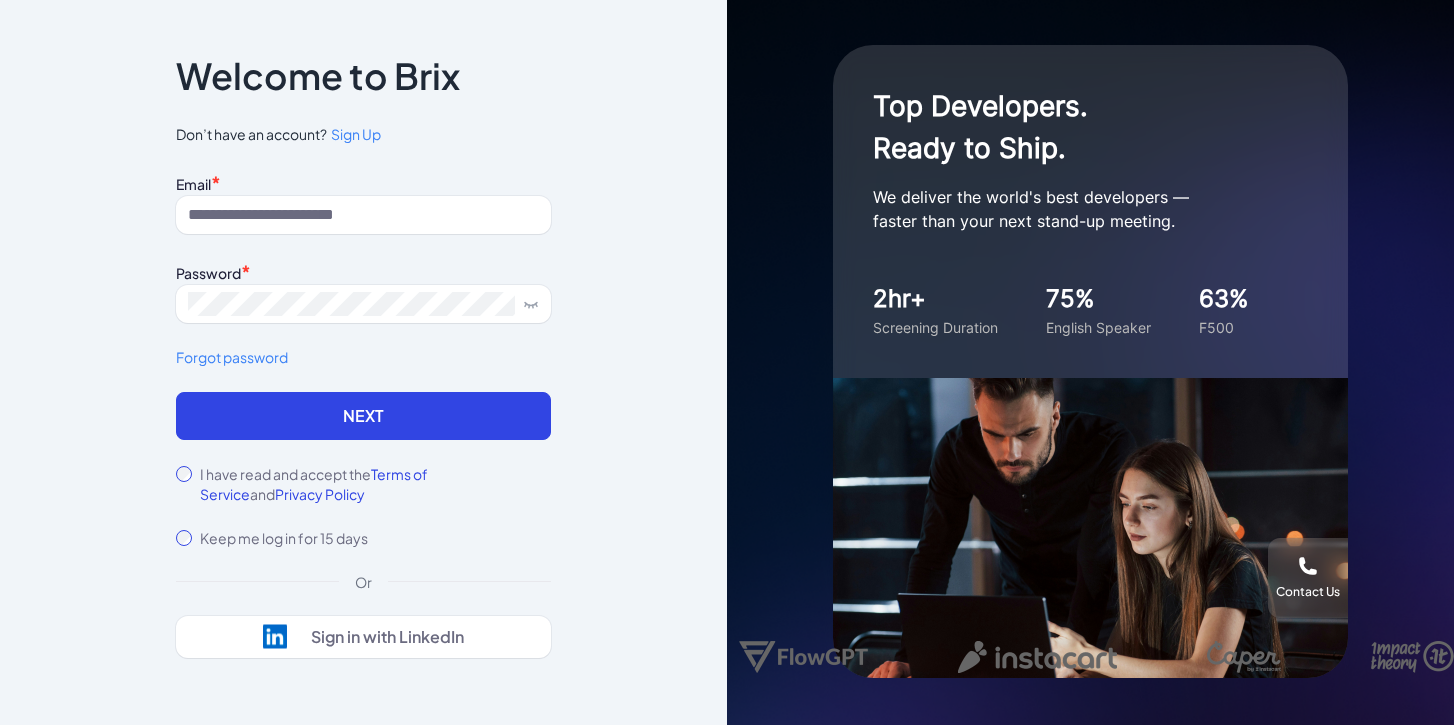 scroll, scrollTop: 0, scrollLeft: 0, axis: both 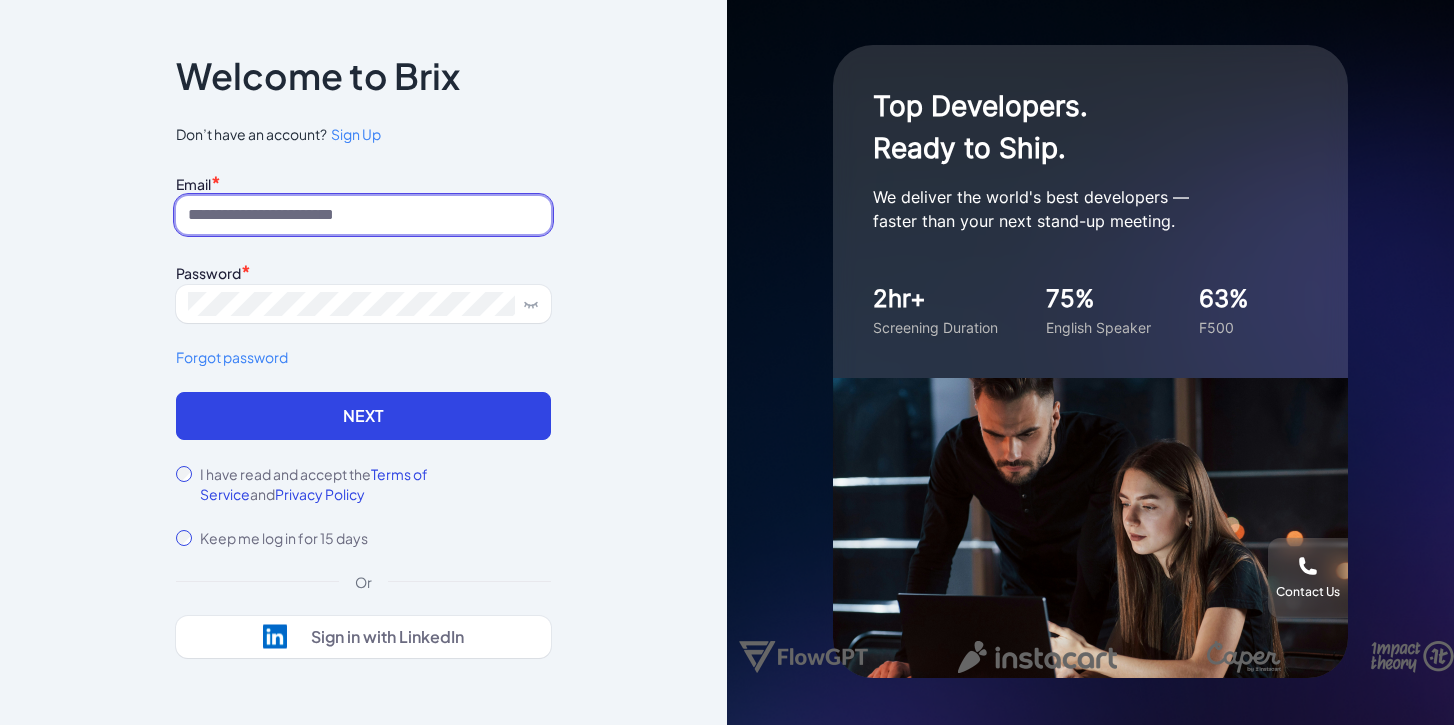 click at bounding box center [363, 215] 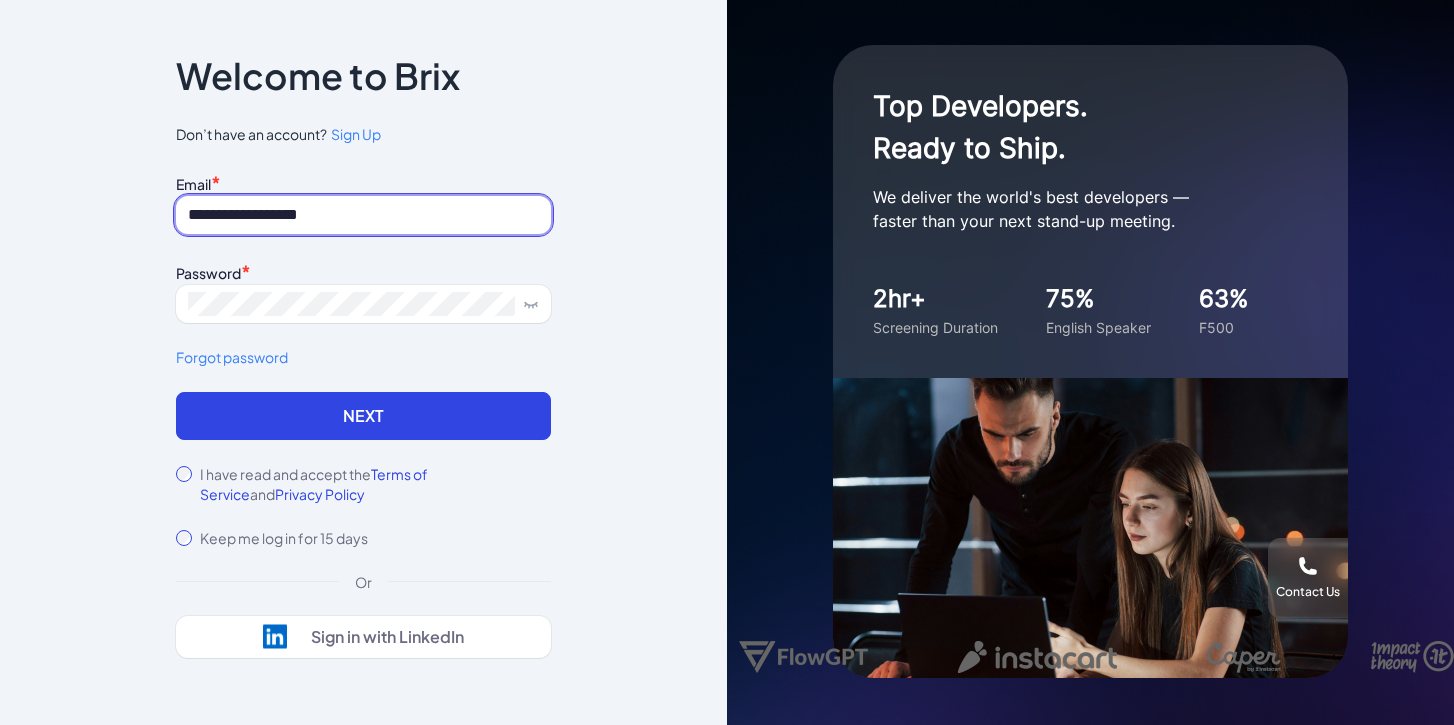 type on "**********" 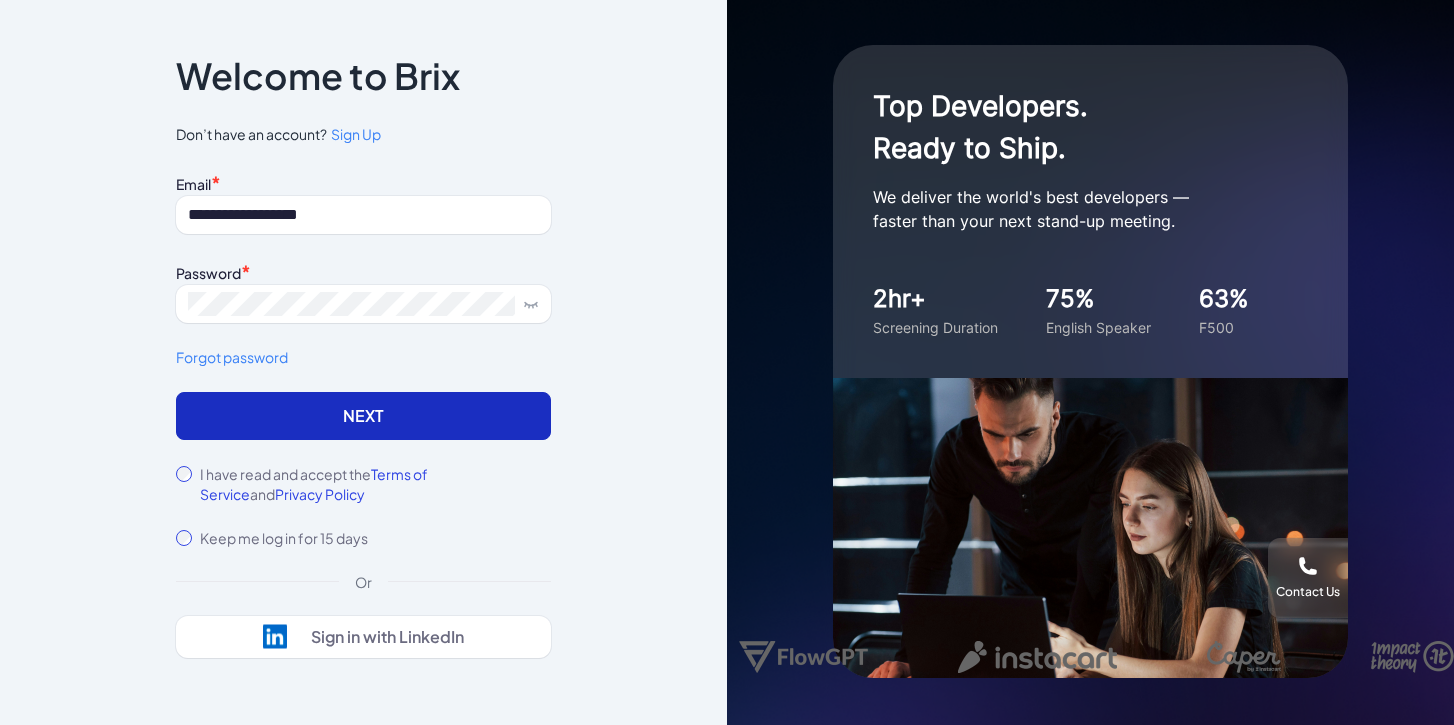 click on "Next" at bounding box center [363, 416] 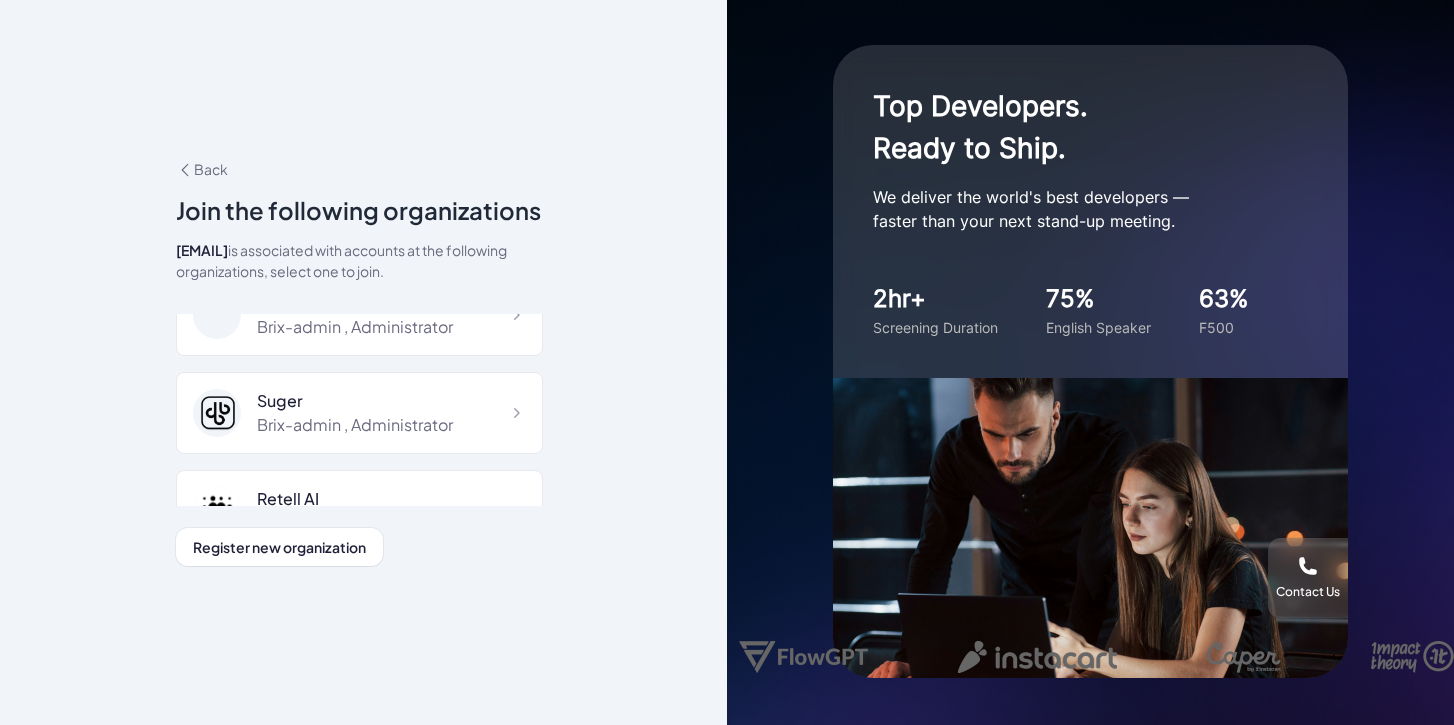 scroll, scrollTop: 7371, scrollLeft: 0, axis: vertical 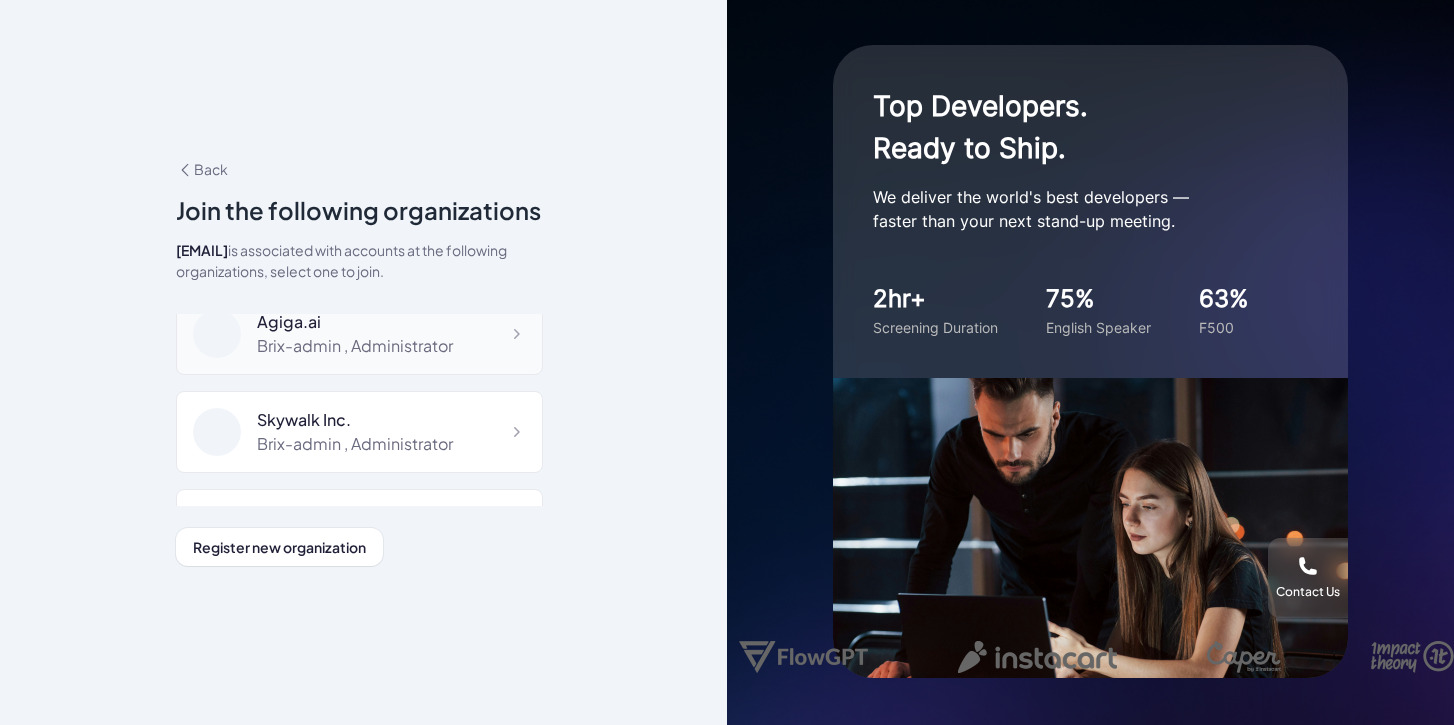 click on "Brix-admin   , Administrator" at bounding box center [355, 346] 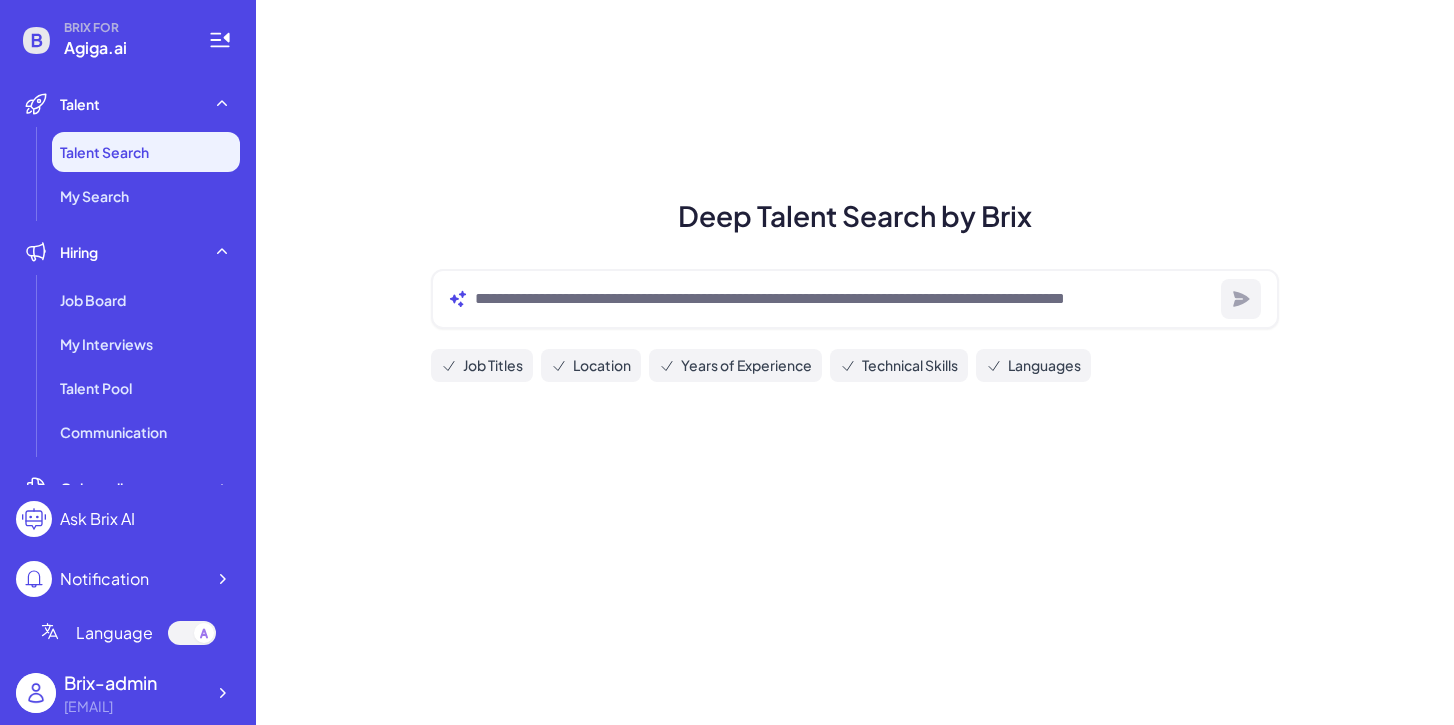 scroll, scrollTop: 0, scrollLeft: 0, axis: both 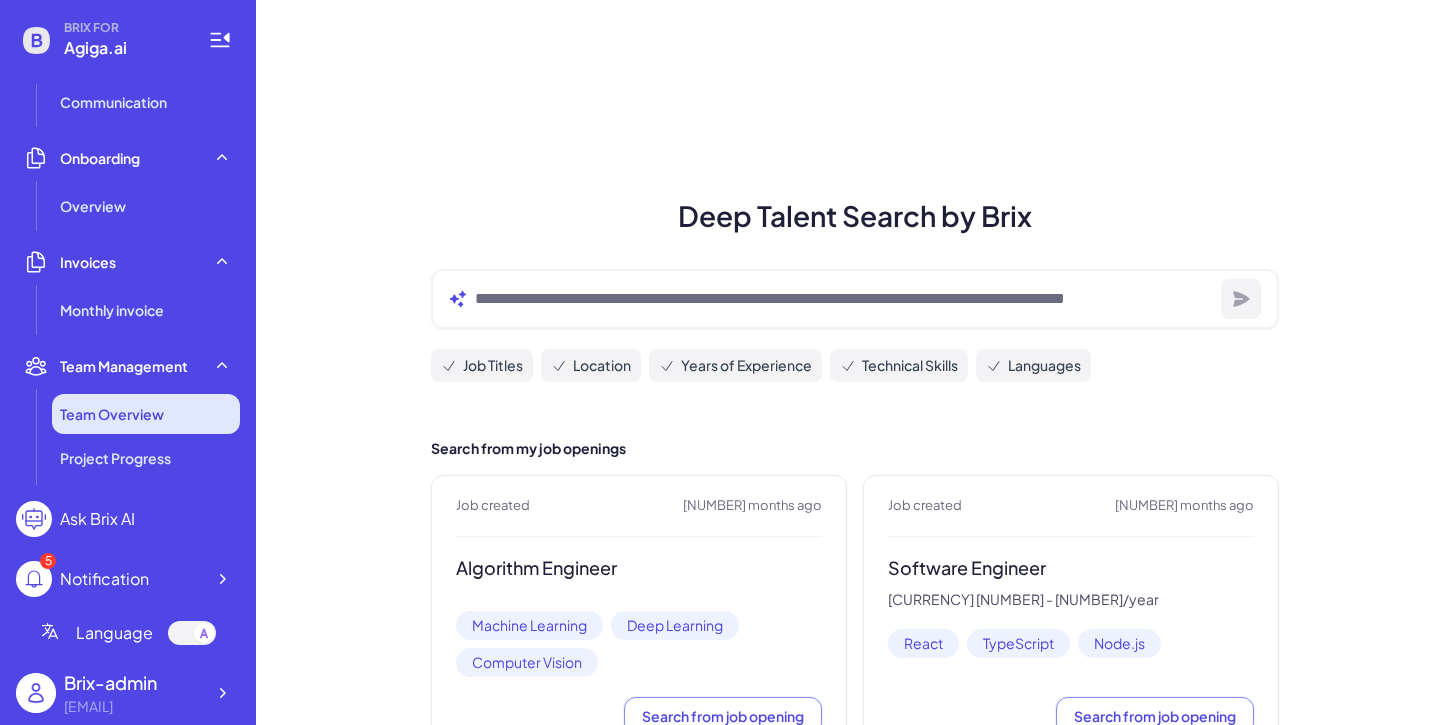 click on "Team Overview" at bounding box center [146, 414] 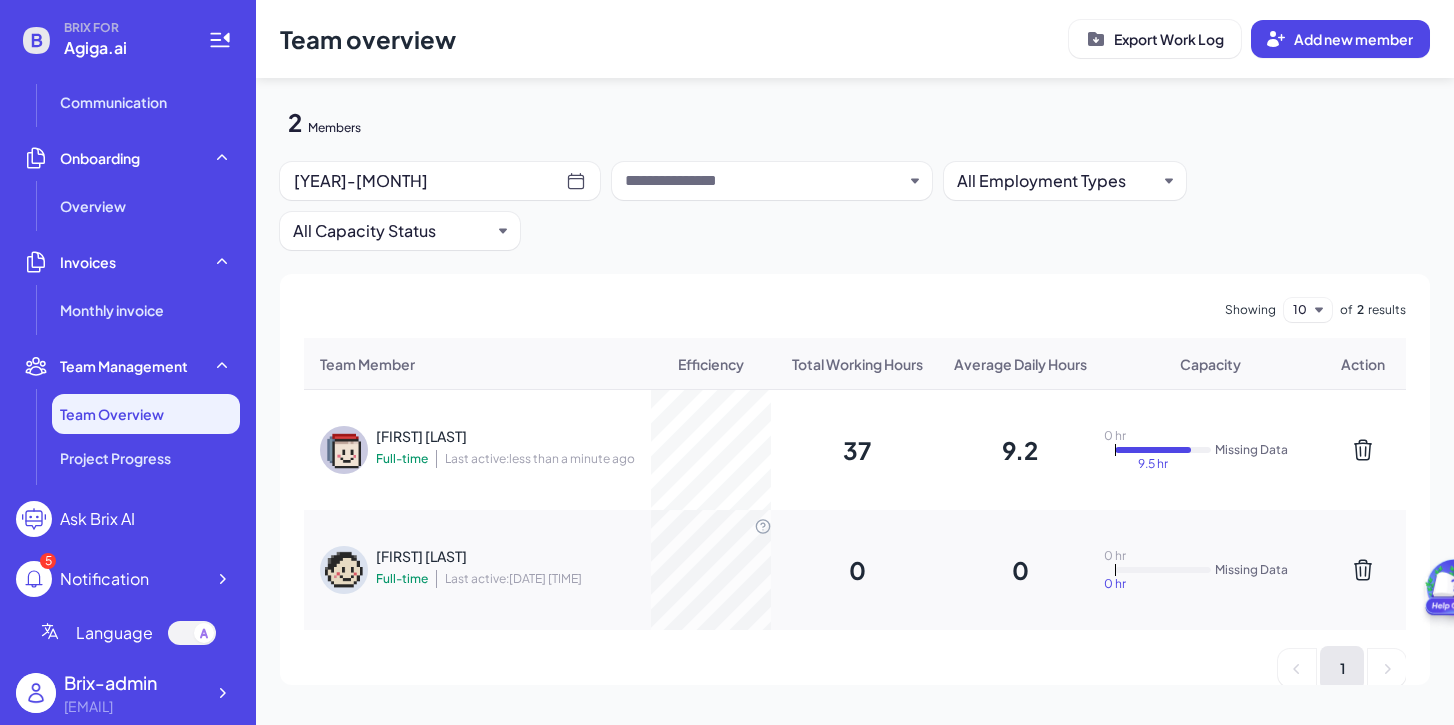 click on "Peijing.Y" at bounding box center [506, 436] 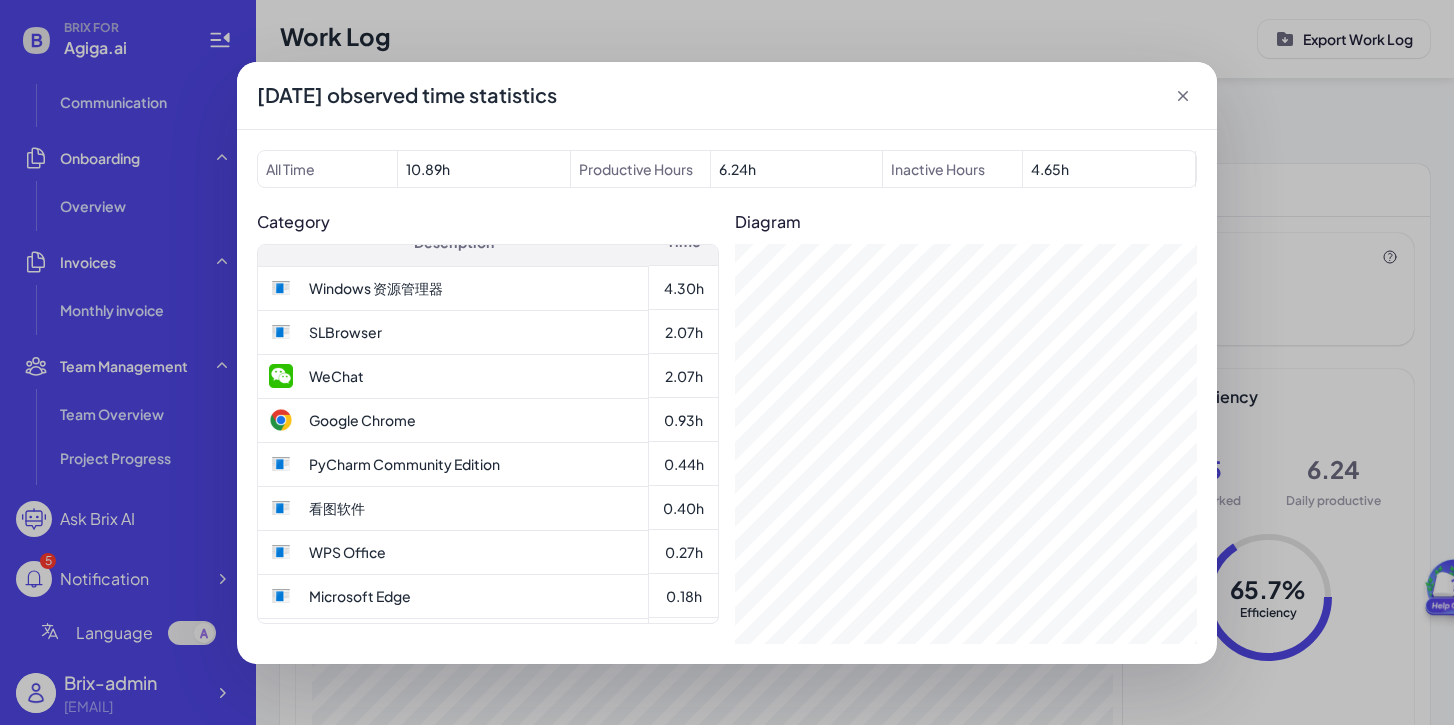 scroll, scrollTop: 154, scrollLeft: 0, axis: vertical 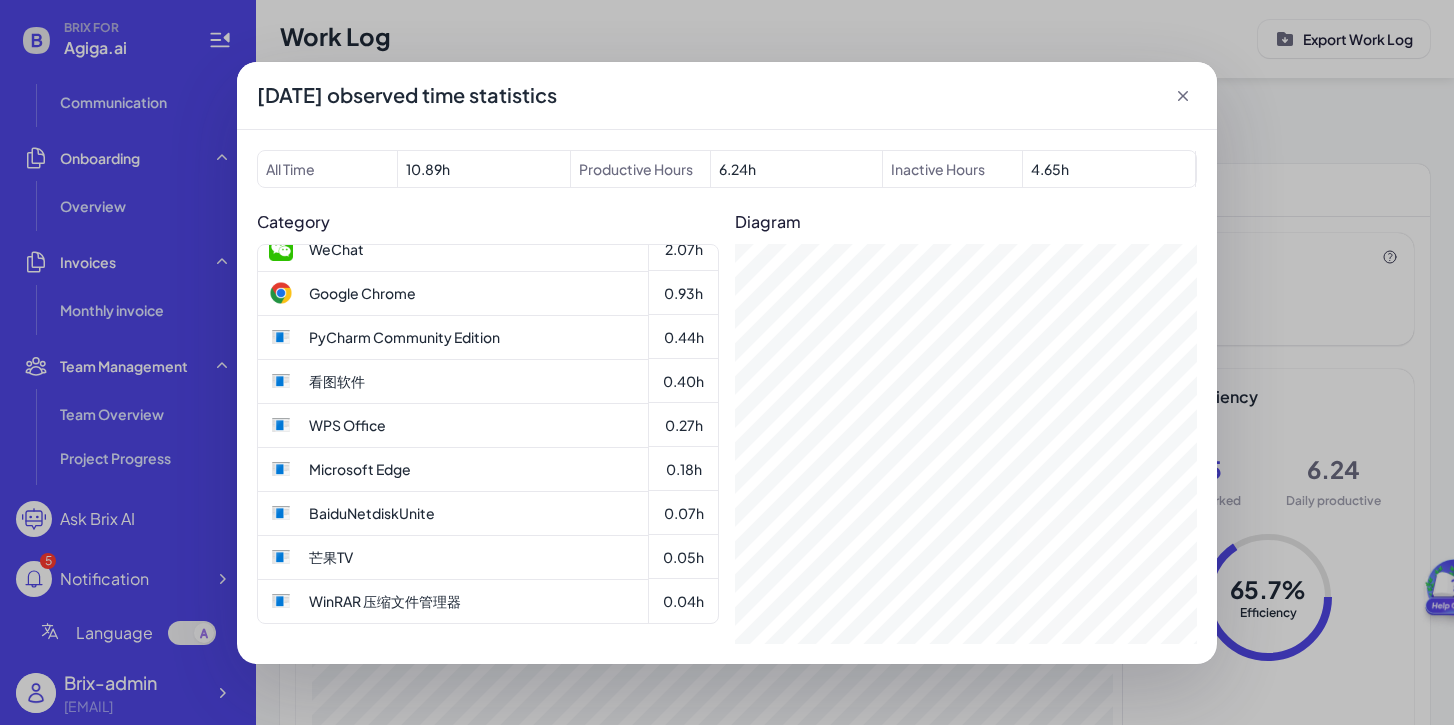 click 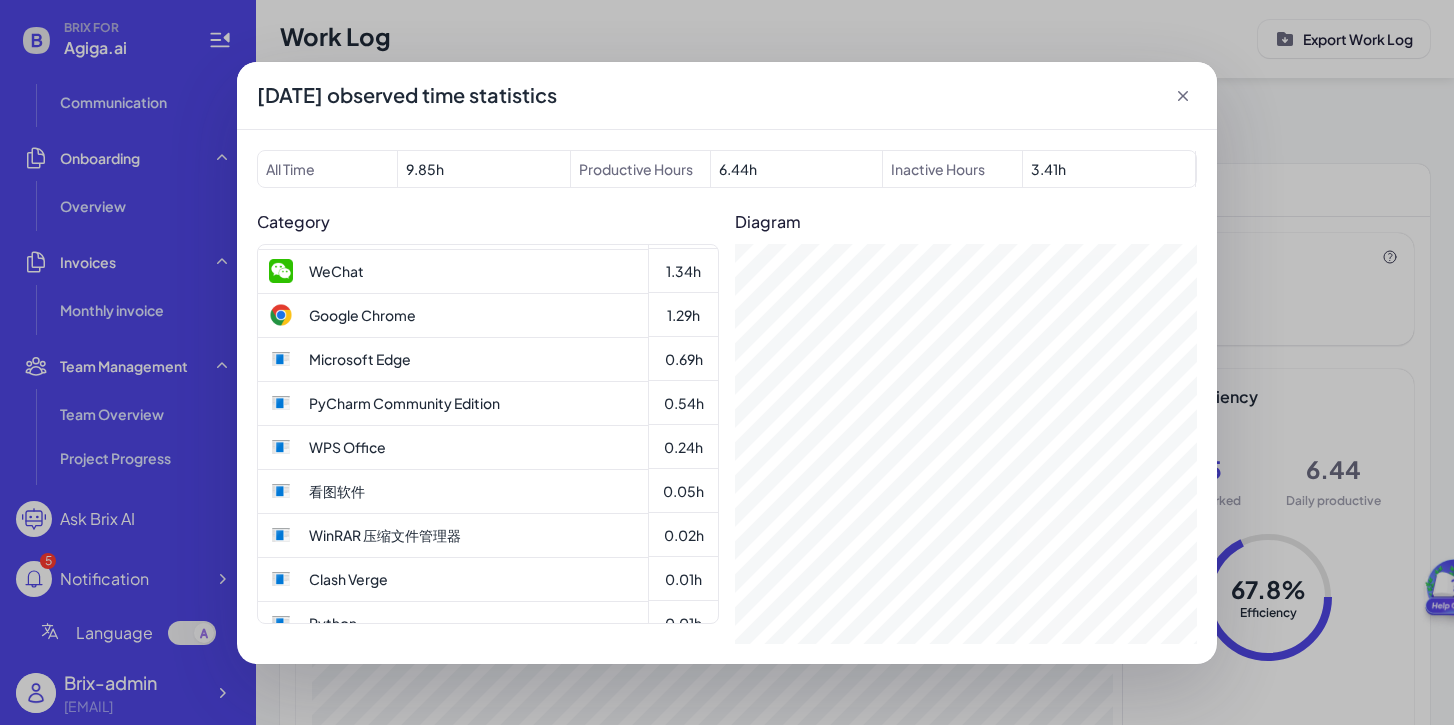 scroll, scrollTop: 198, scrollLeft: 0, axis: vertical 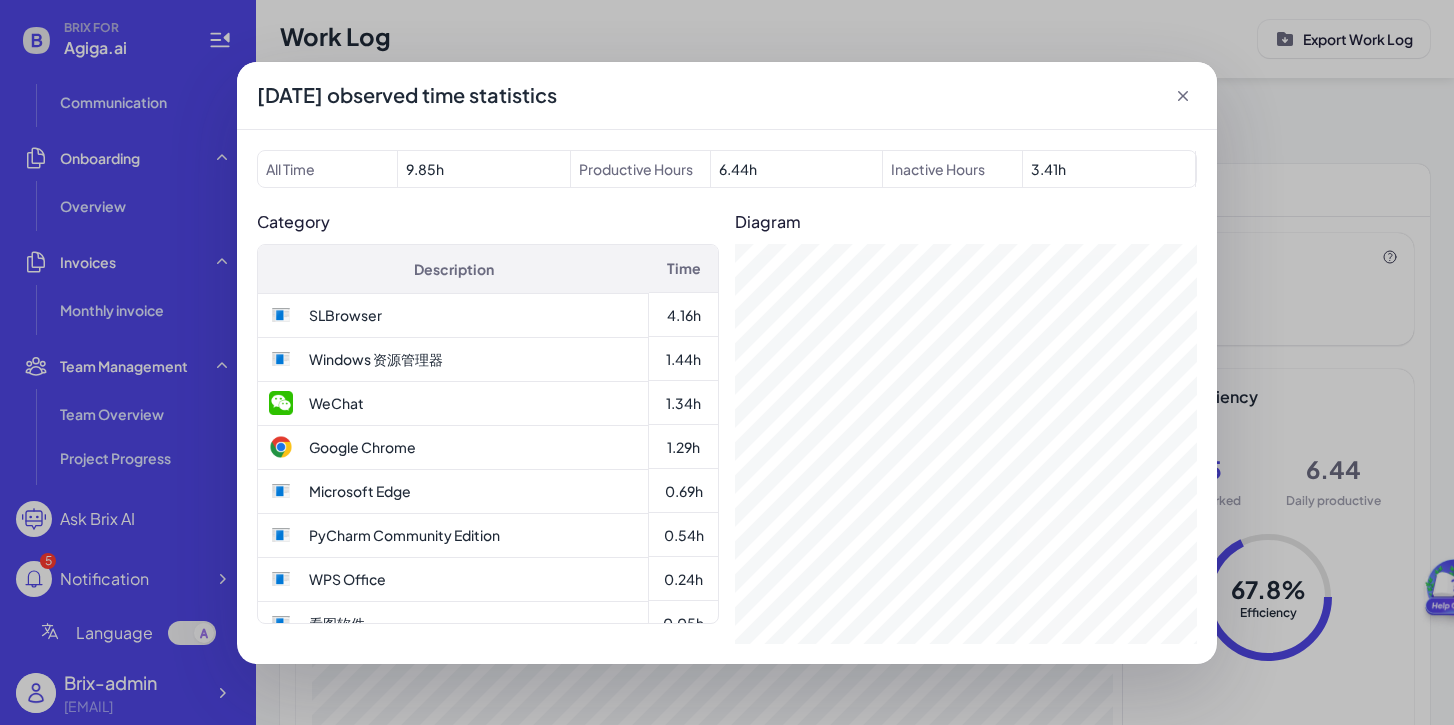 click 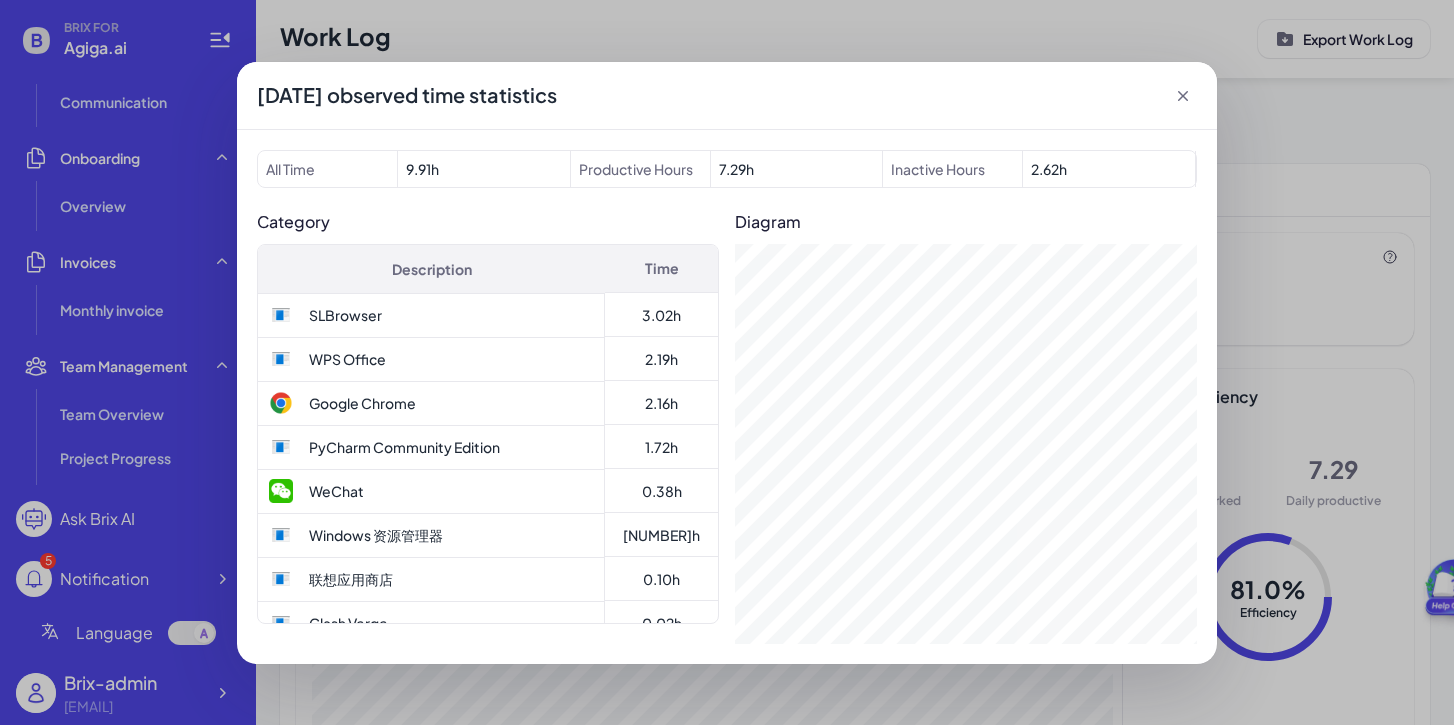 click 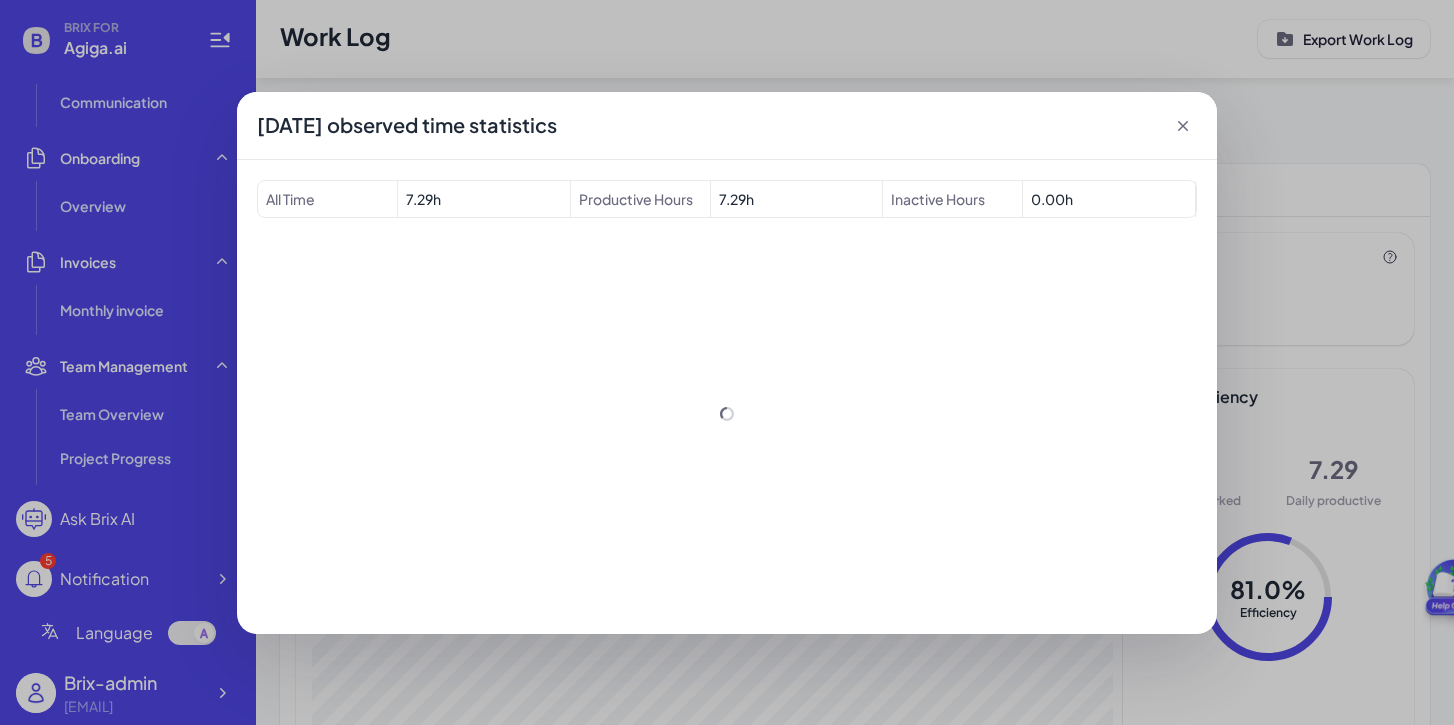 click at bounding box center (727, 414) 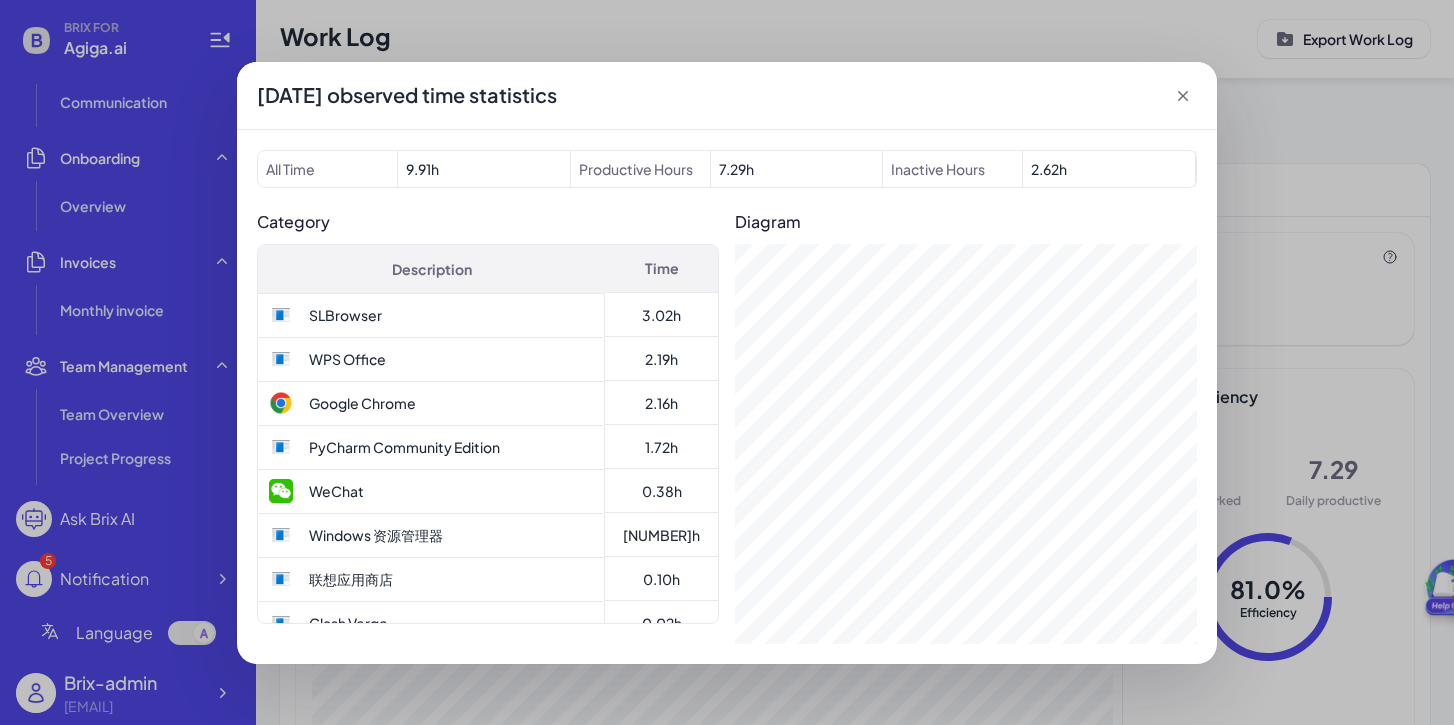 click 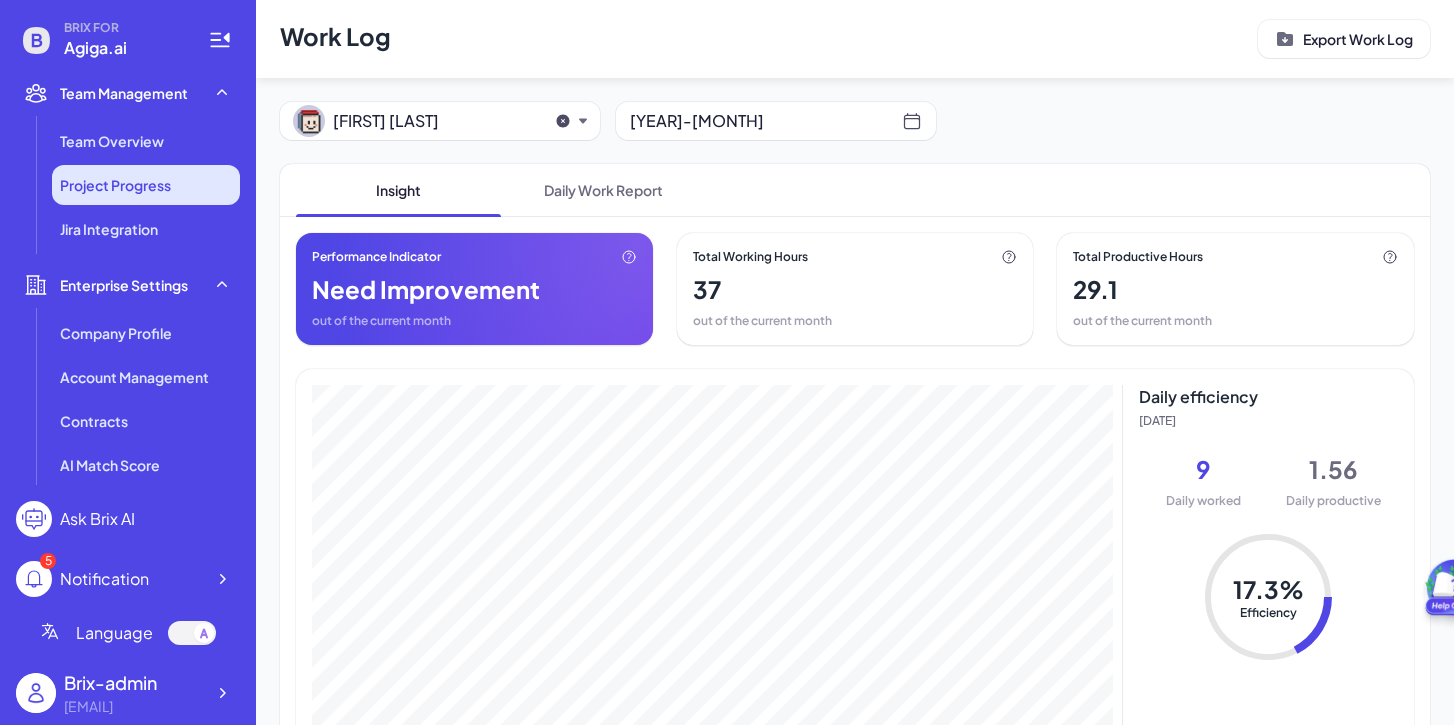 scroll, scrollTop: 652, scrollLeft: 0, axis: vertical 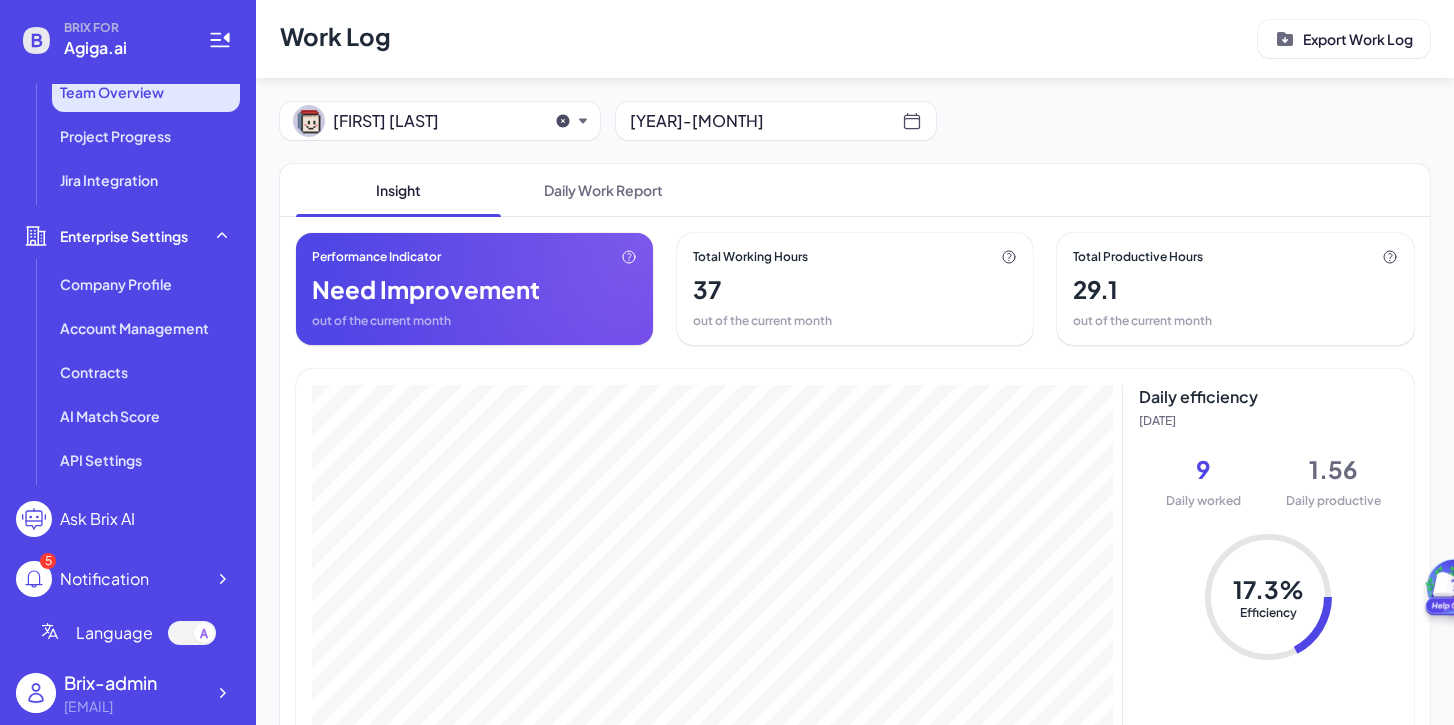 click on "Team Overview" at bounding box center [146, 92] 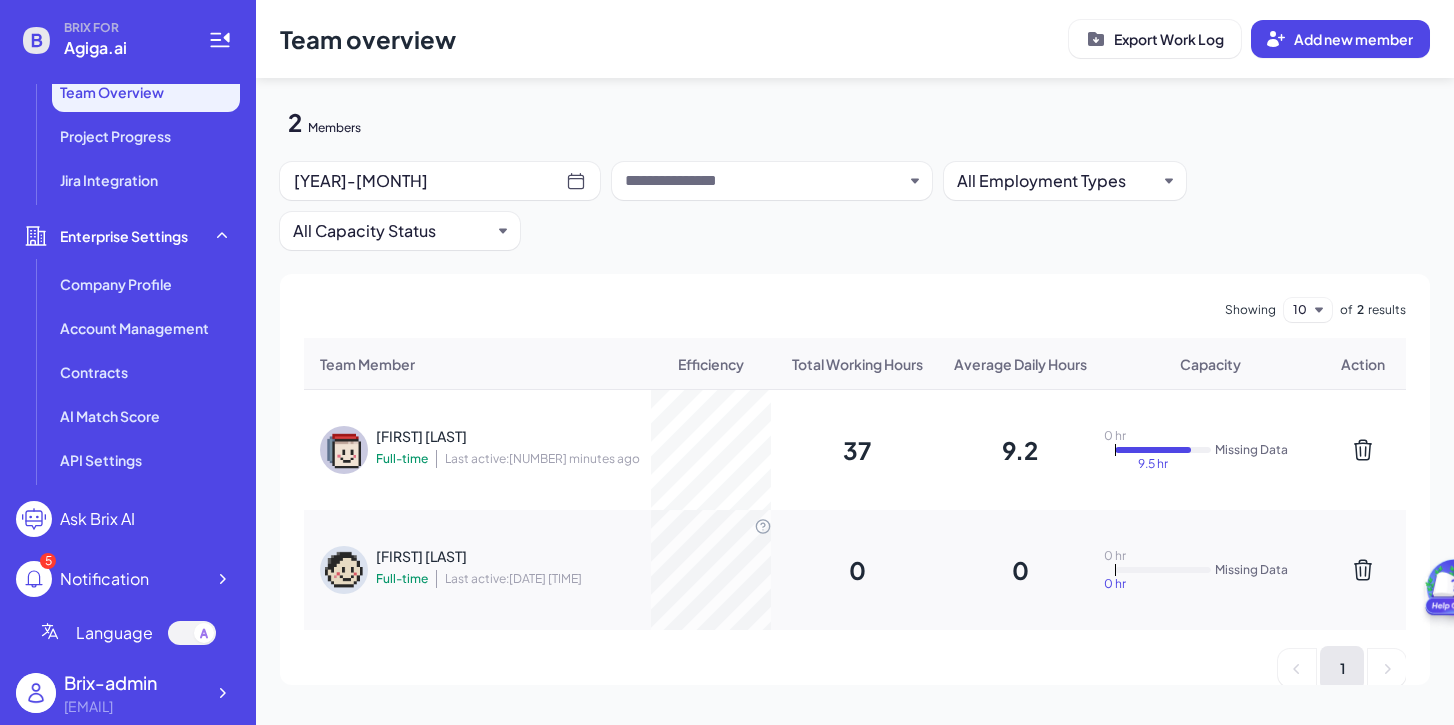 click on "Yijian.L" at bounding box center [506, 556] 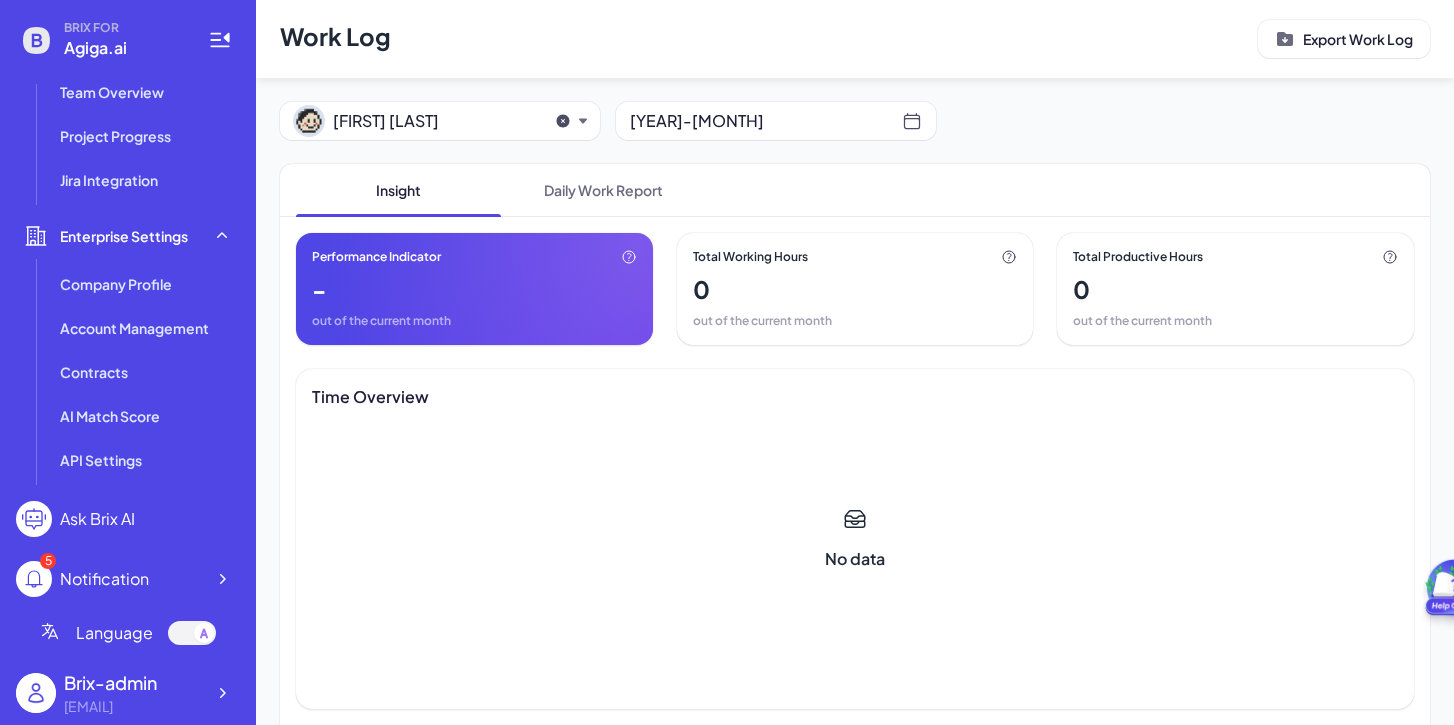 click on "[DATE]" at bounding box center (776, 121) 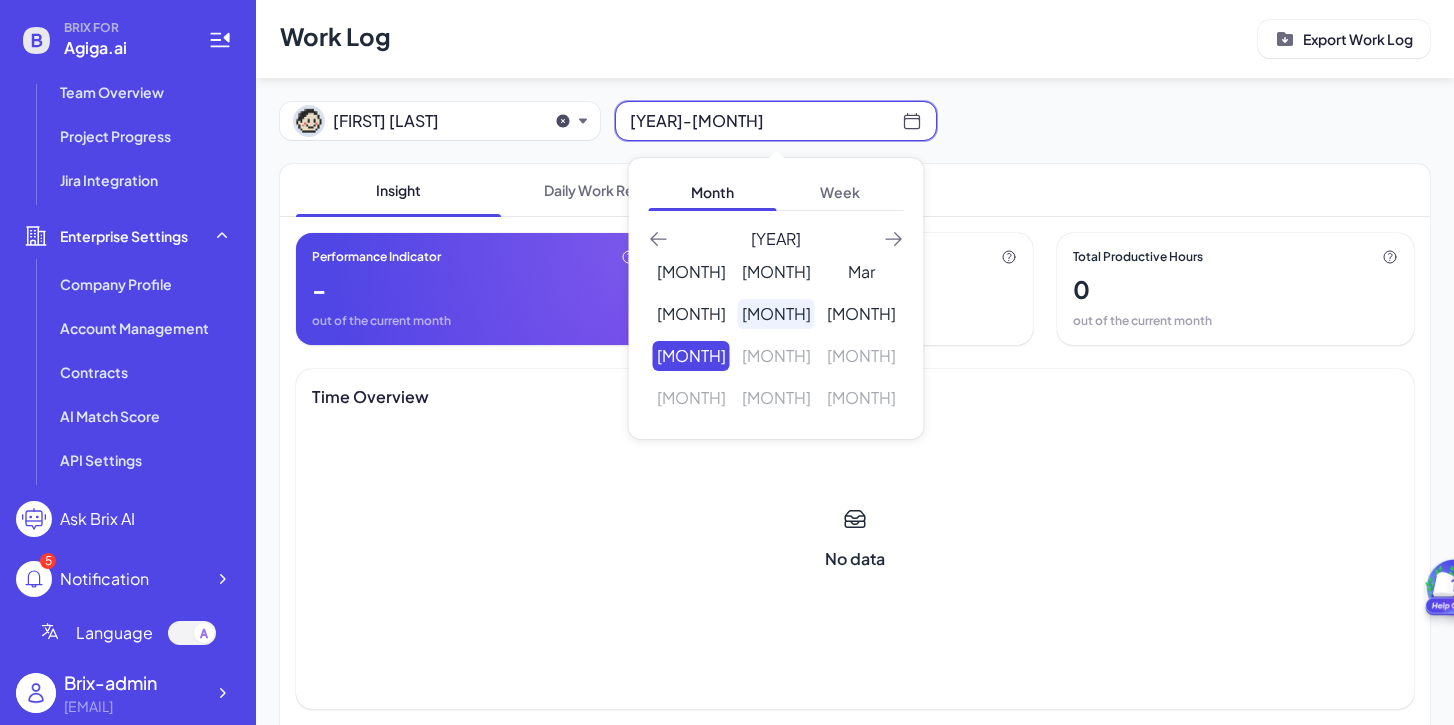 click on "May" at bounding box center [776, 314] 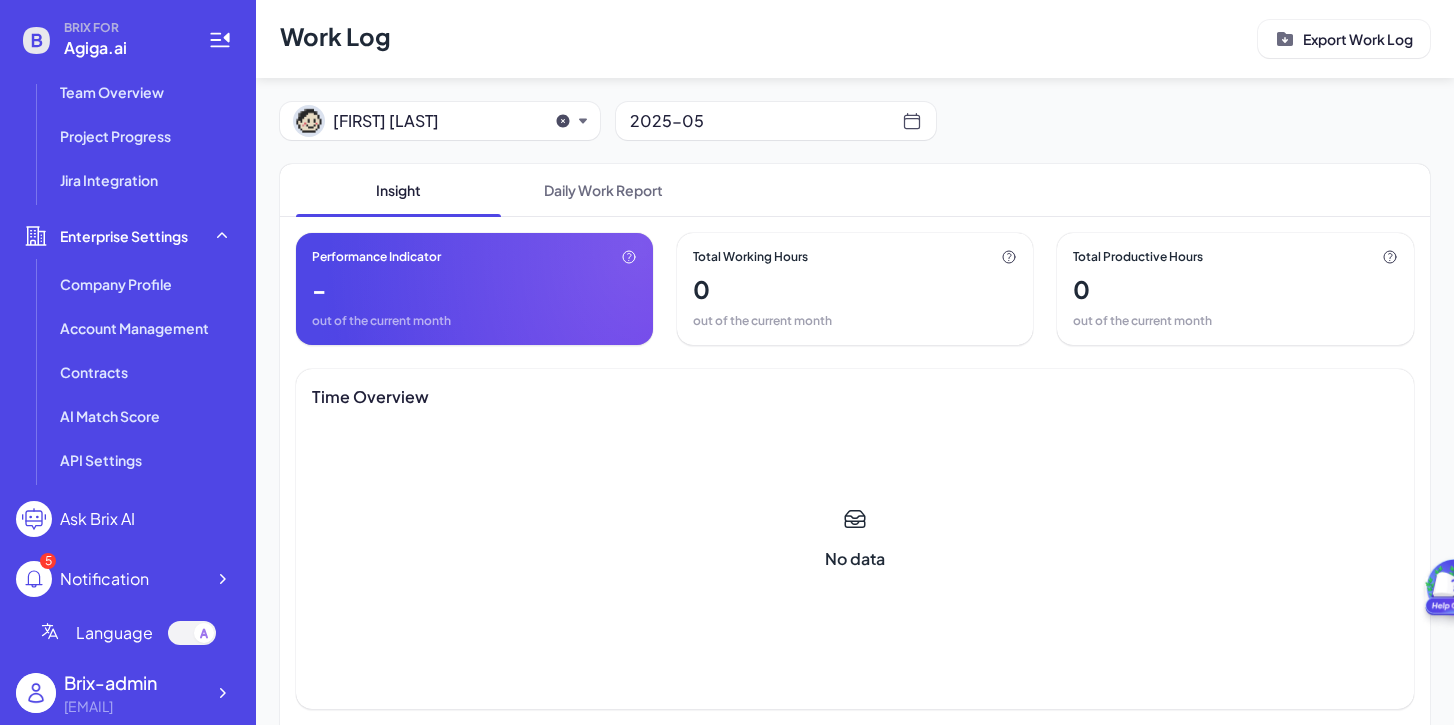 click on "2025-05" at bounding box center [776, 121] 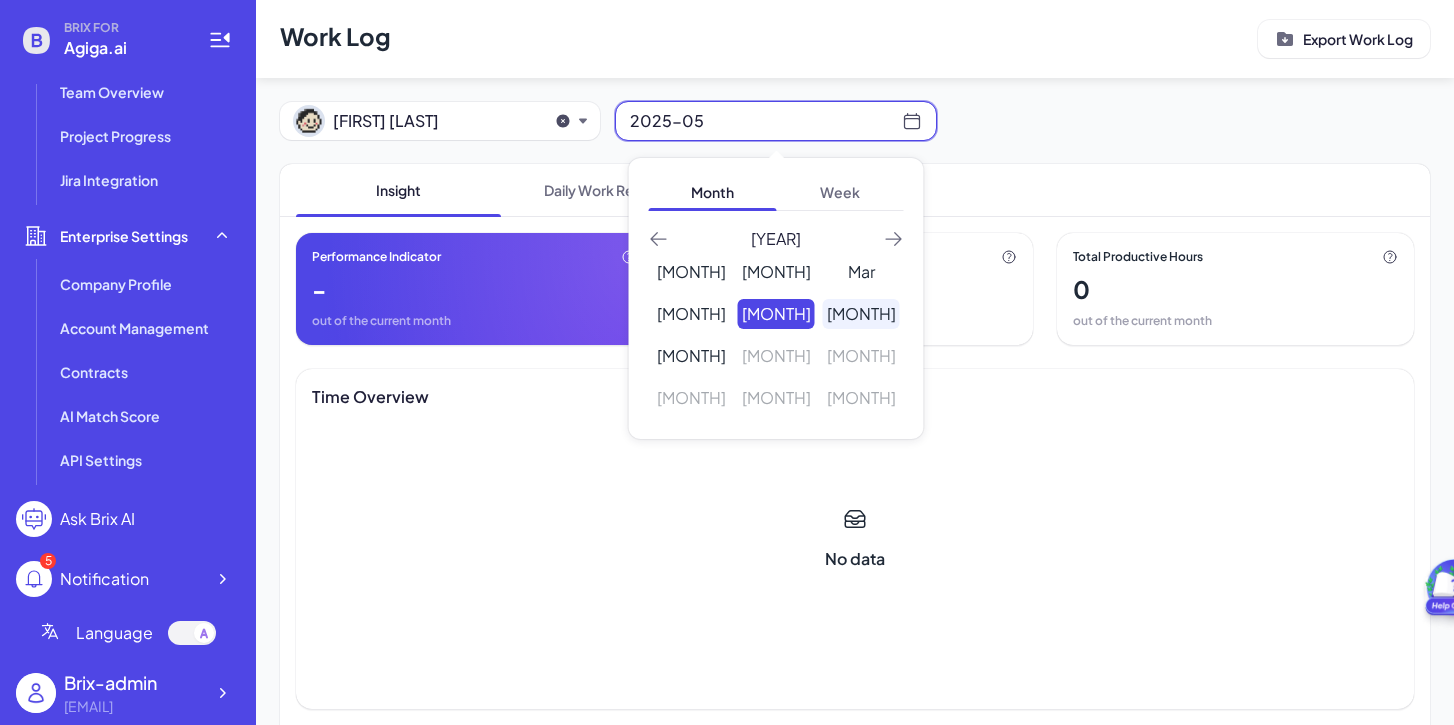 click on "Jun" at bounding box center (861, 314) 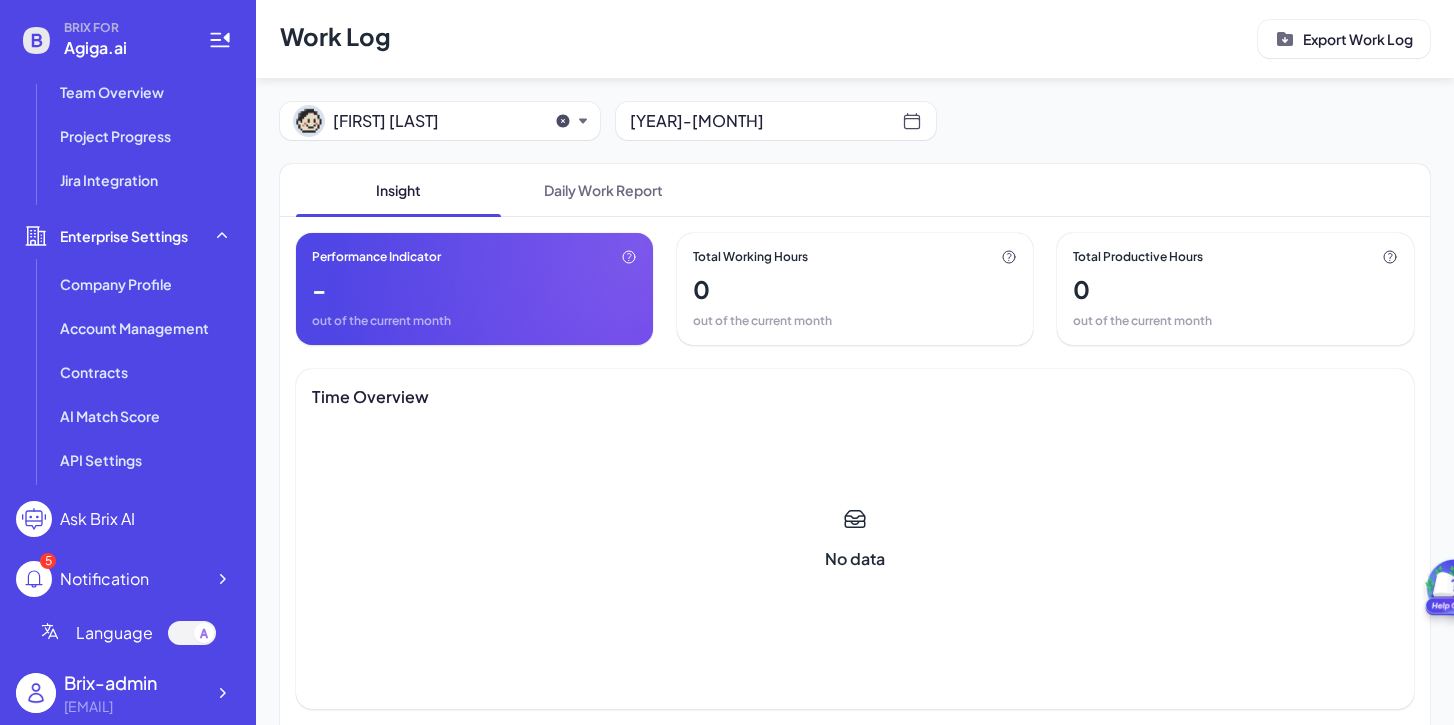 click on "Yijian.L" at bounding box center [413, 121] 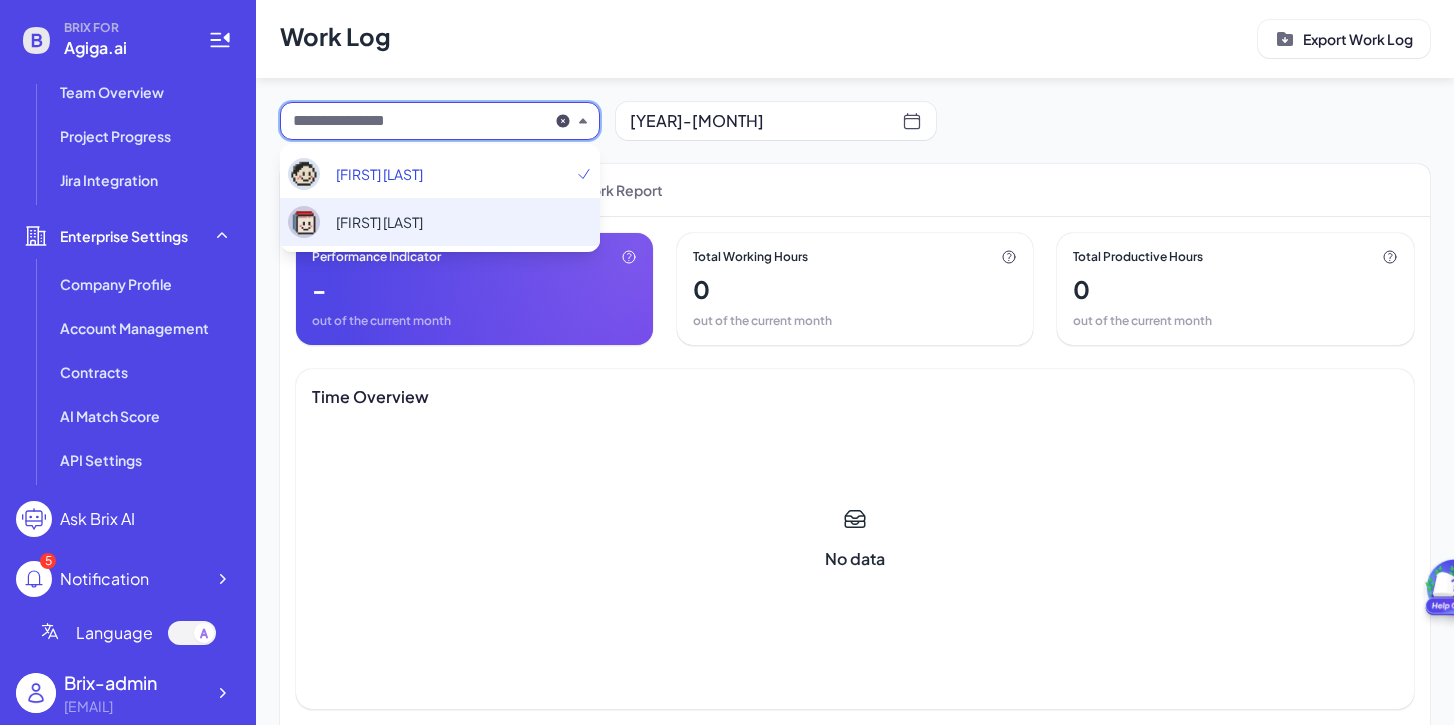 click on "Peijing.Y" at bounding box center [440, 222] 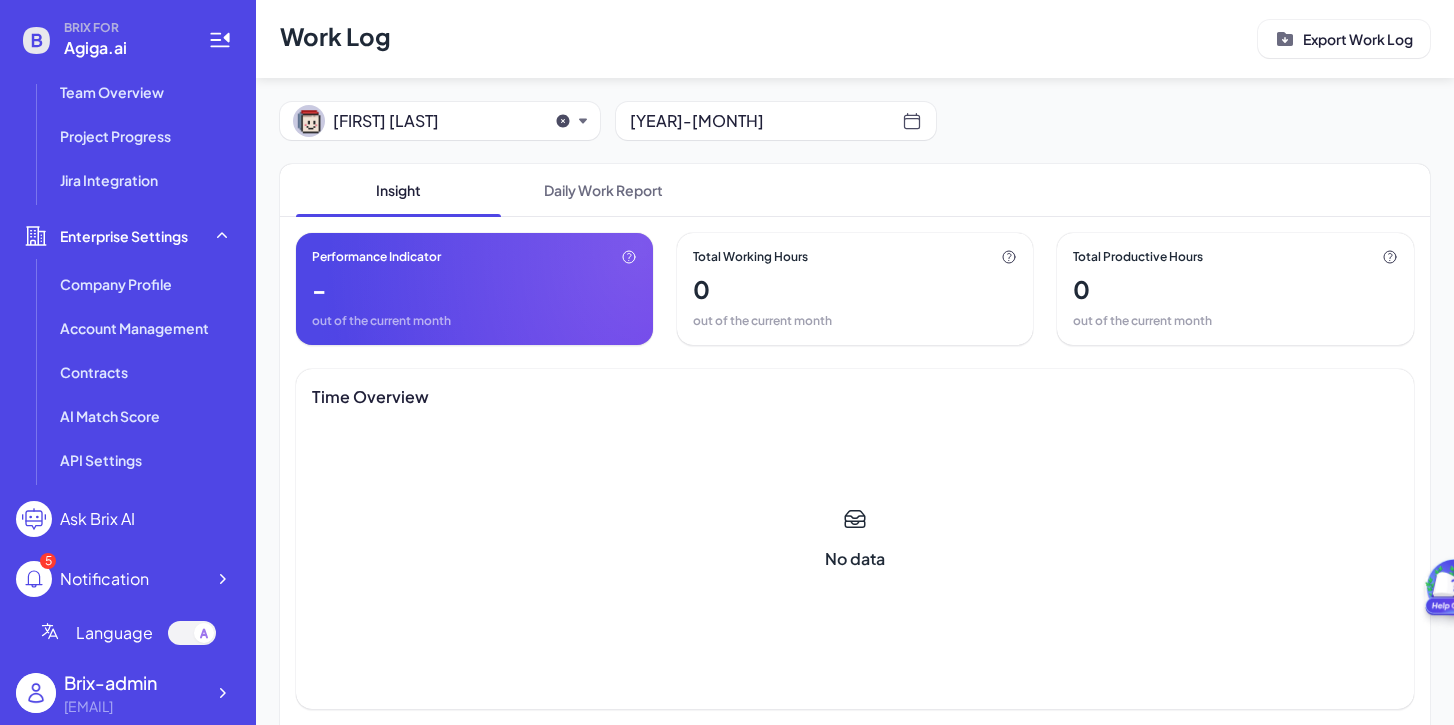 click on "Peijing.Y" at bounding box center [433, 121] 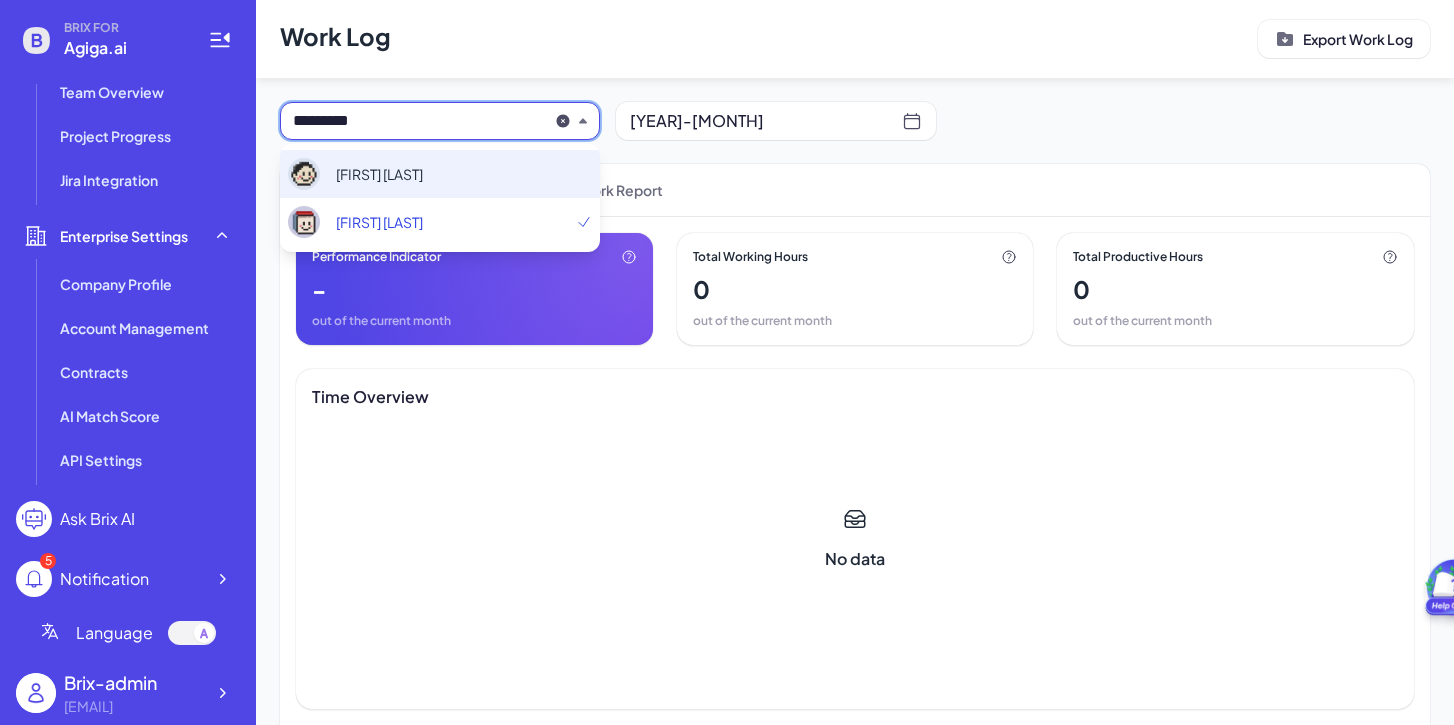 click on "Yijian.L" at bounding box center [440, 174] 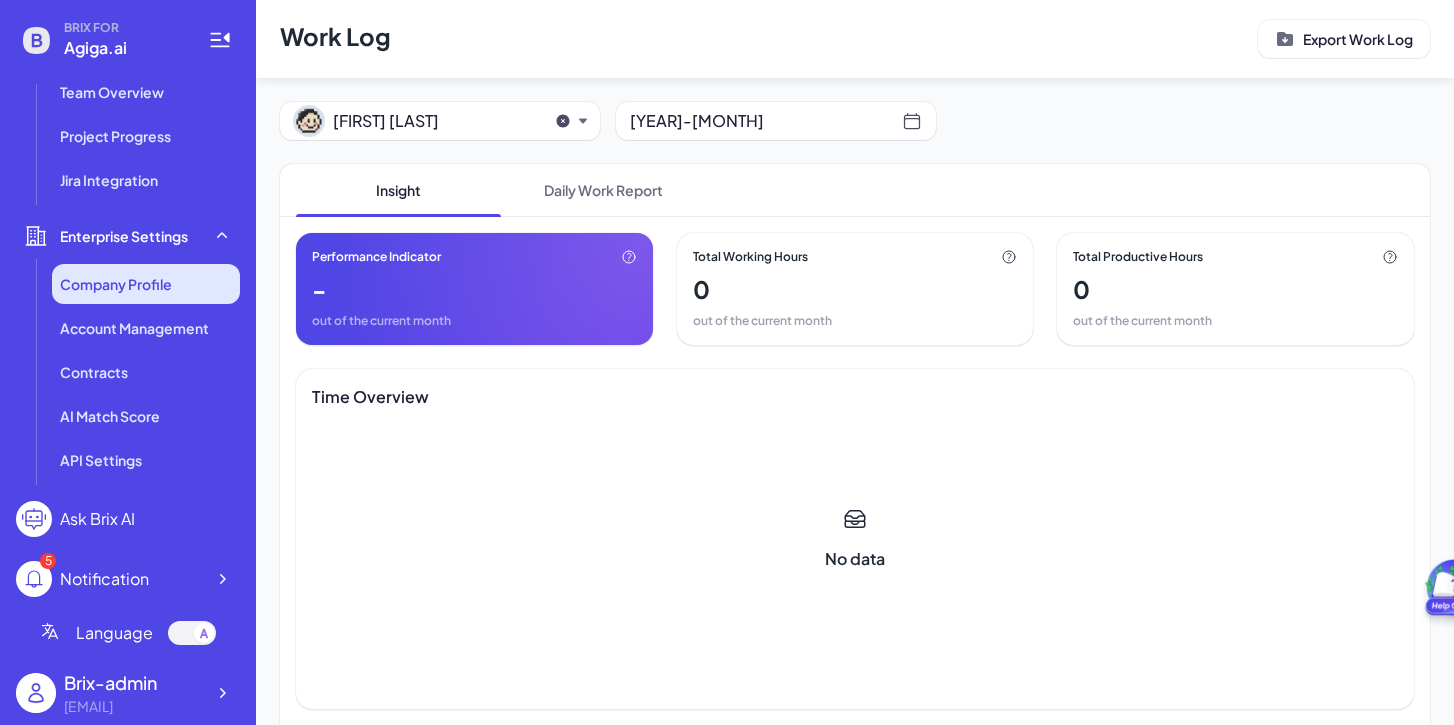 click on "Company Profile" at bounding box center (116, 284) 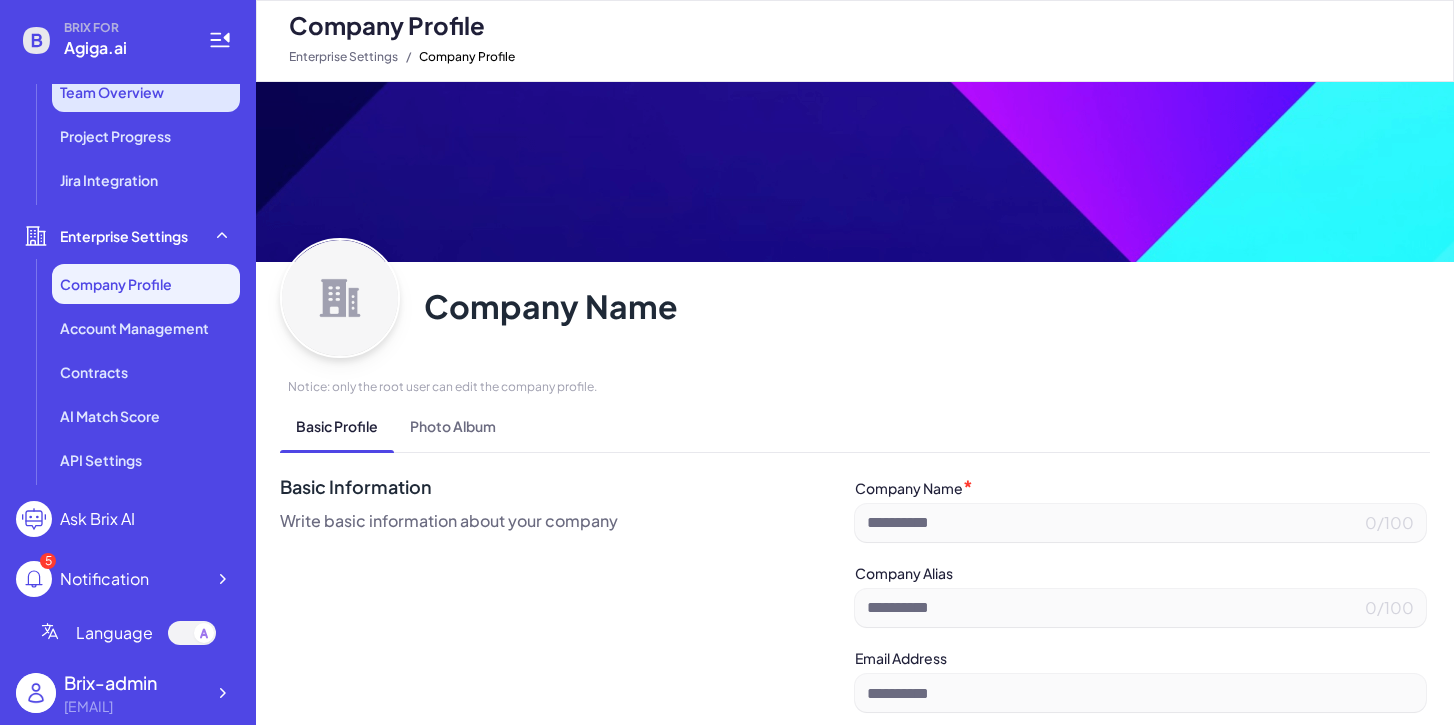 type on "********" 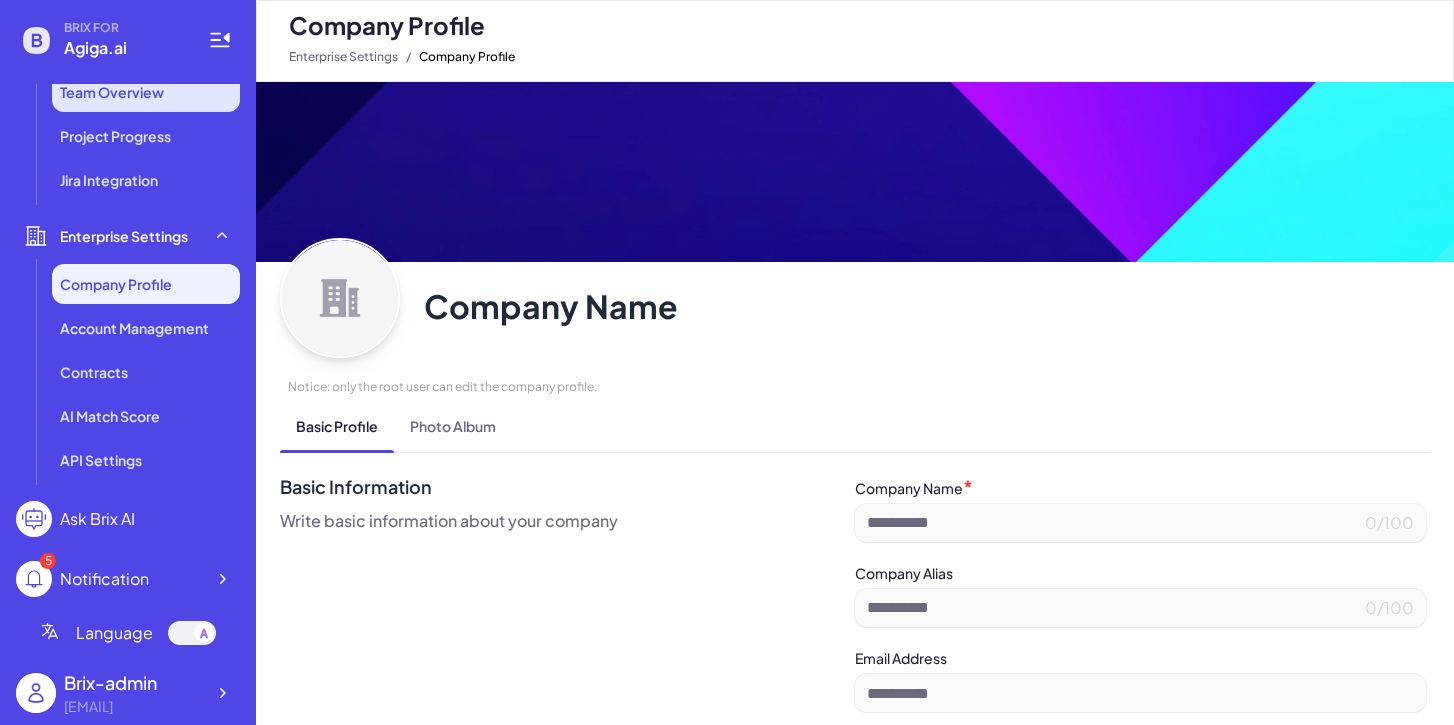 type on "**********" 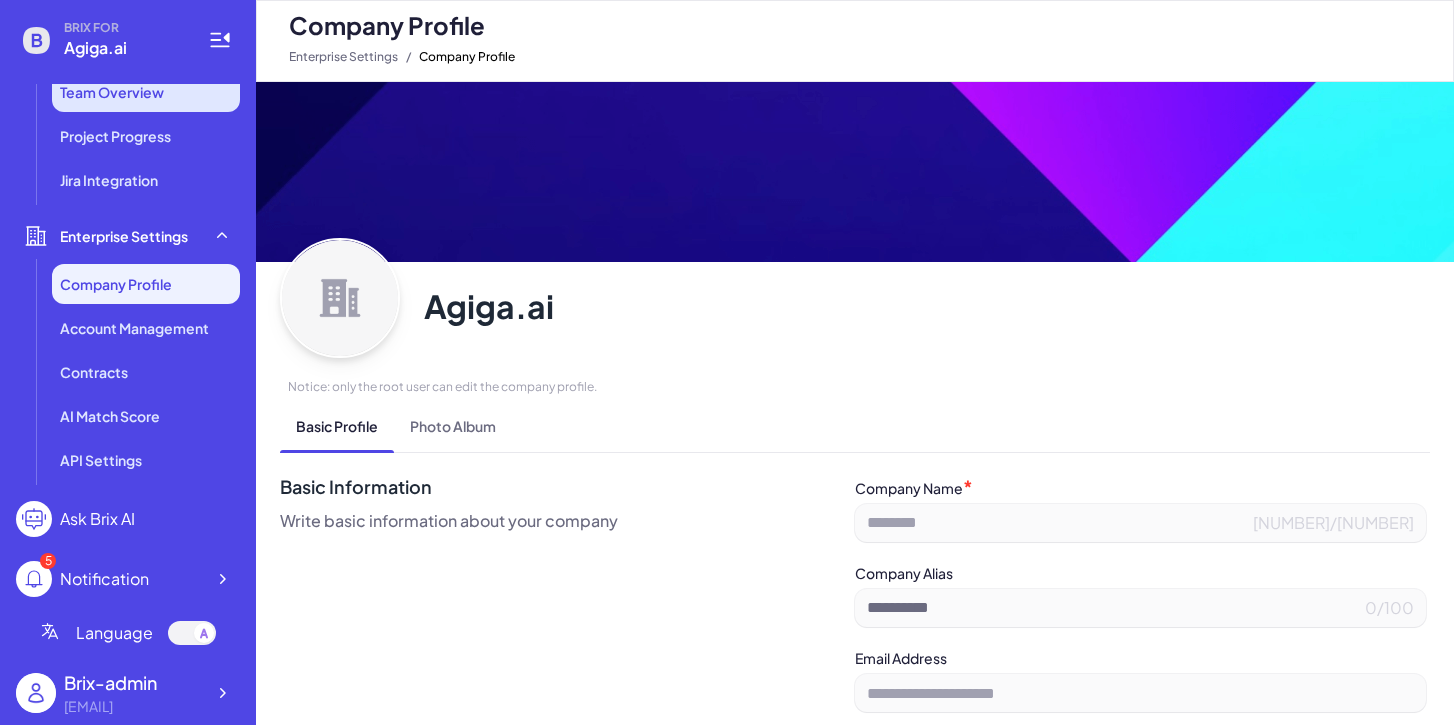 click on "Team Overview" at bounding box center (112, 92) 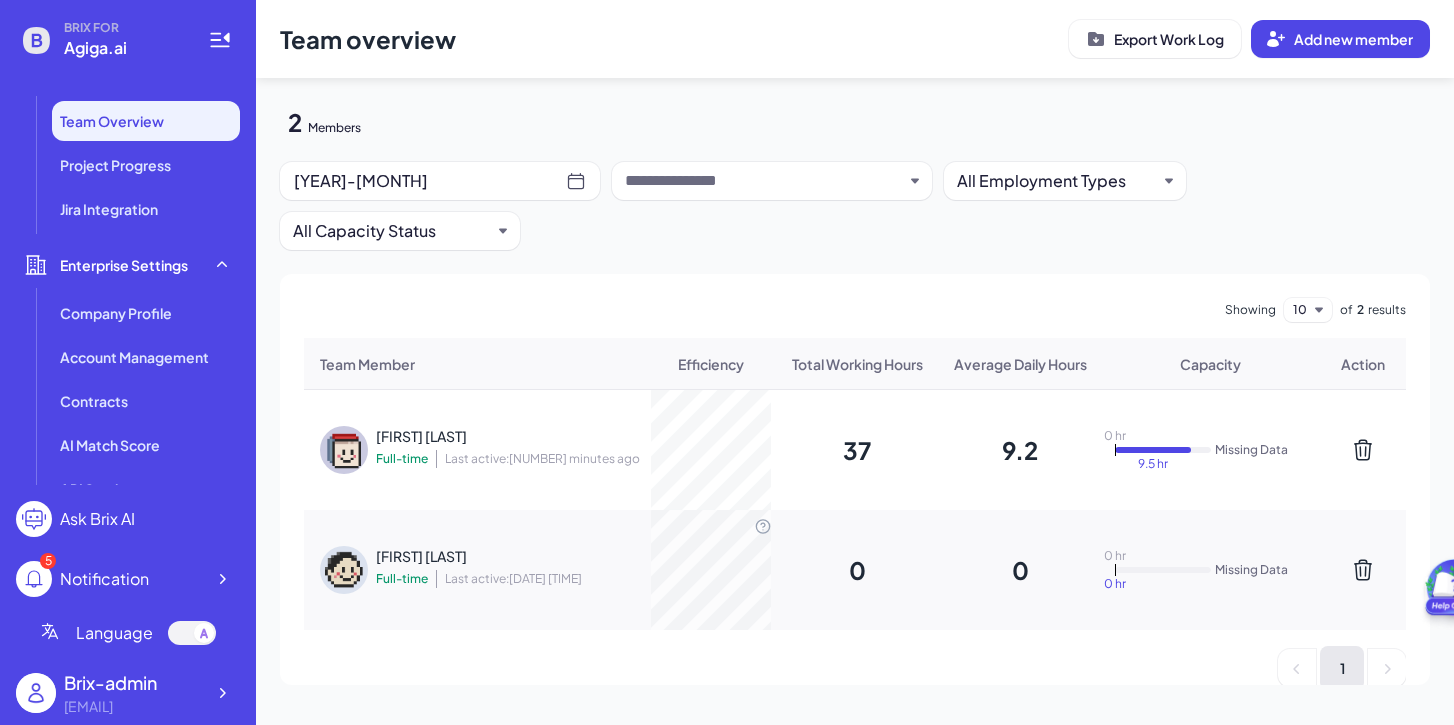 scroll, scrollTop: 598, scrollLeft: 0, axis: vertical 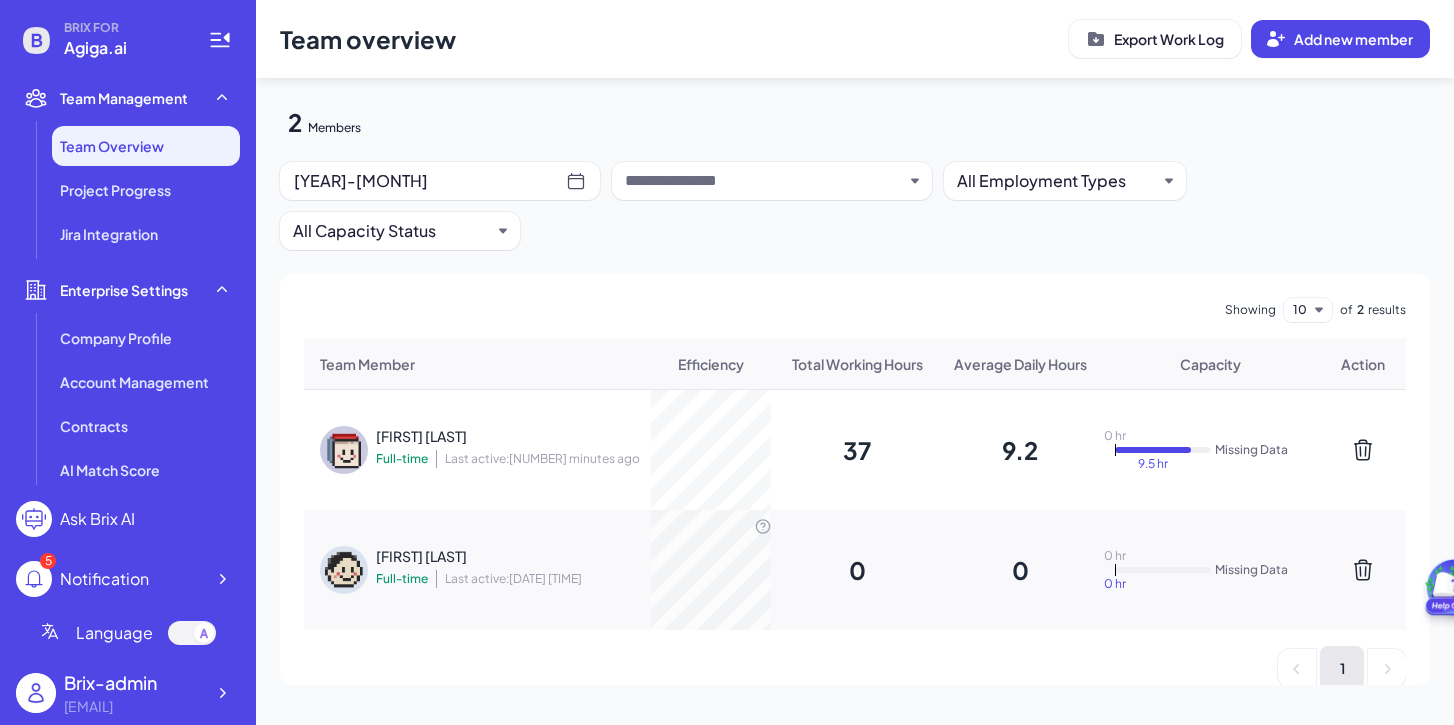 click on "0" at bounding box center (857, 570) 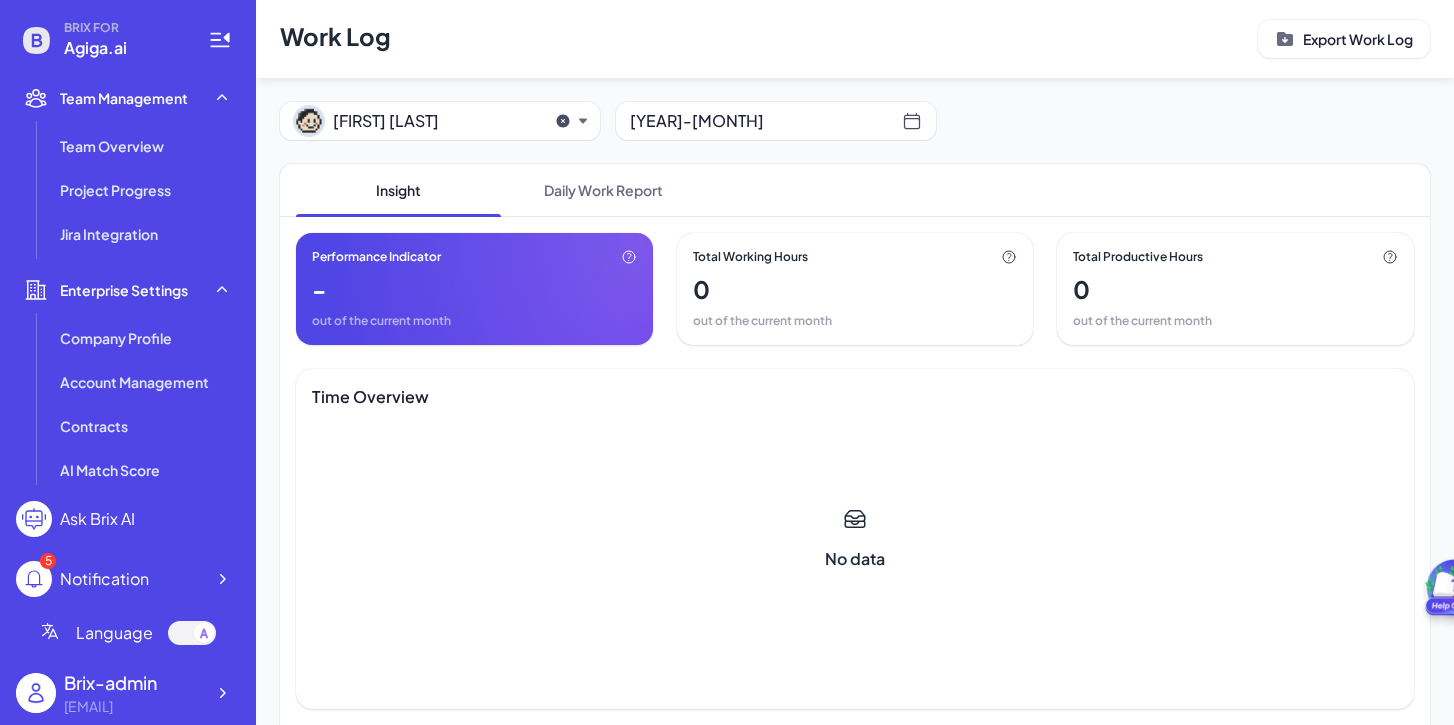 click on "[DATE]" at bounding box center [766, 121] 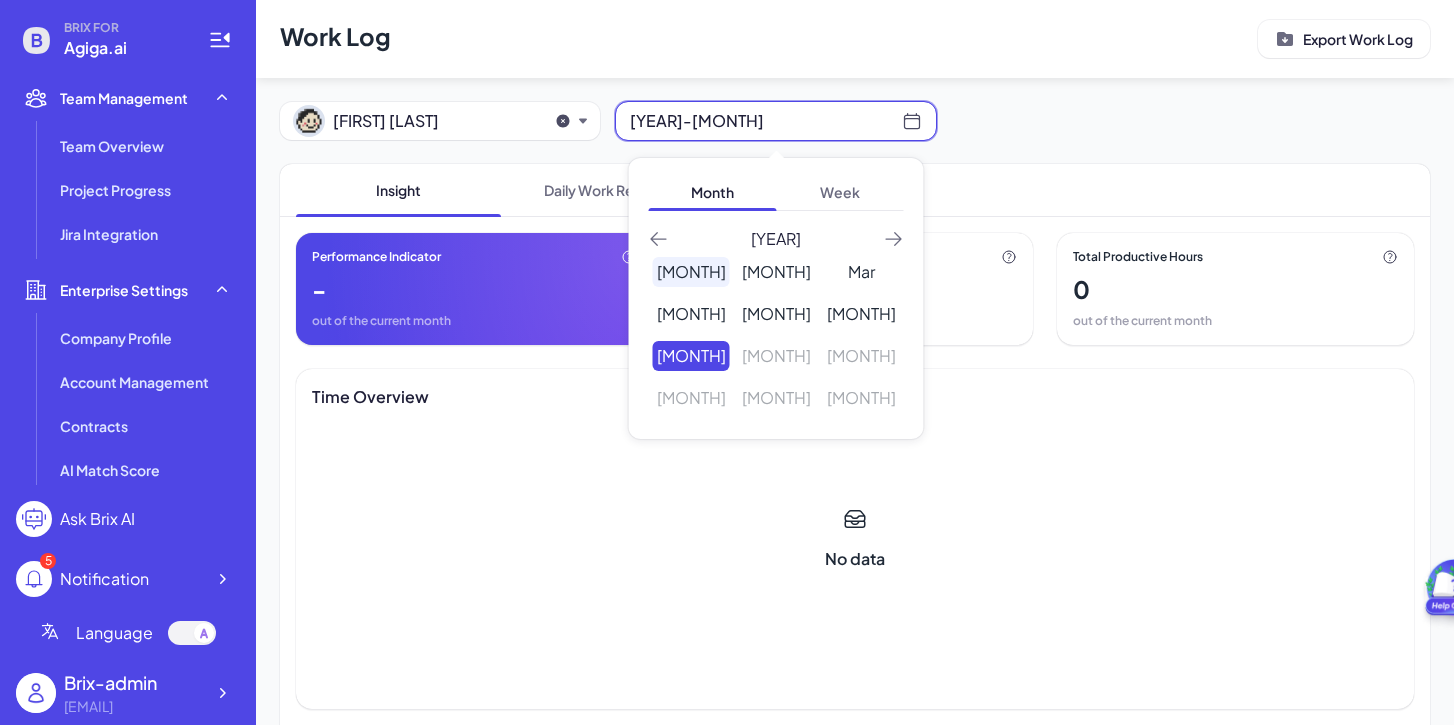 click on "Jan" at bounding box center [691, 272] 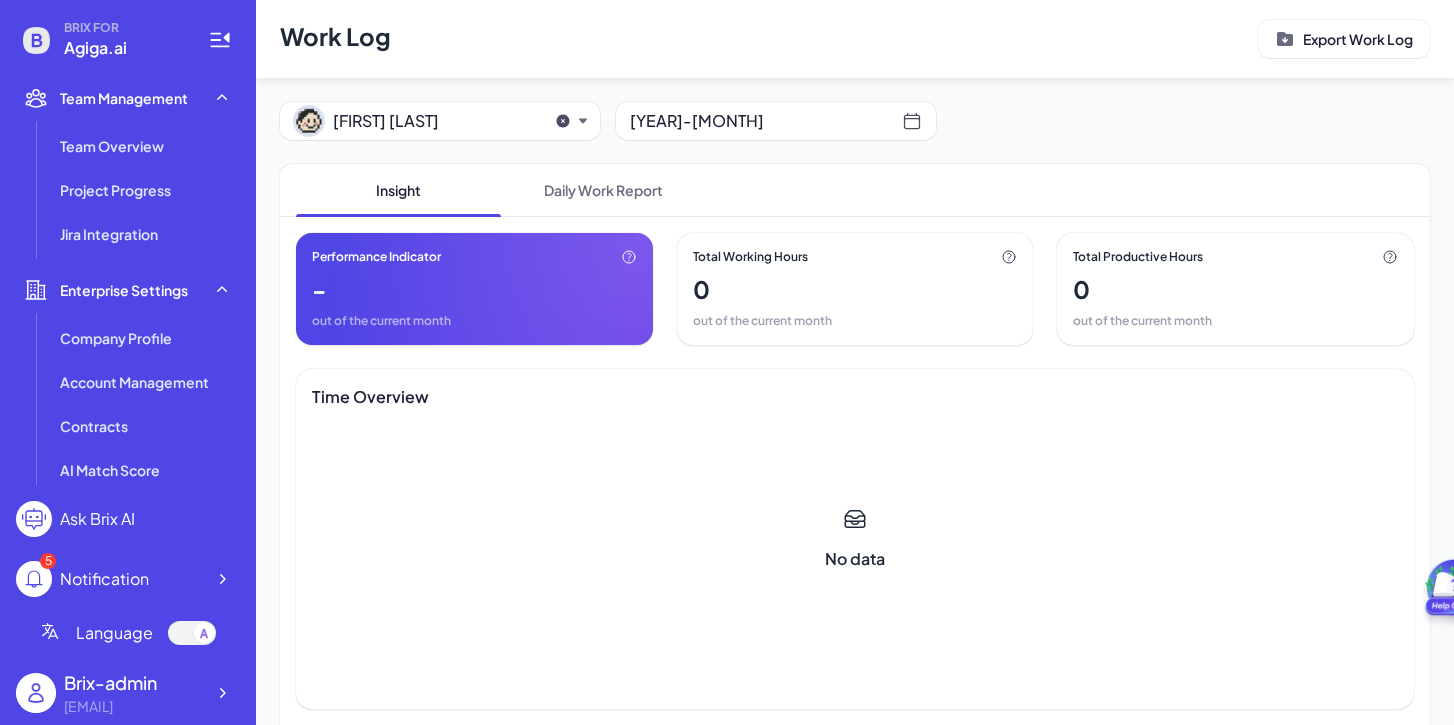 click on "2025-01" at bounding box center (766, 121) 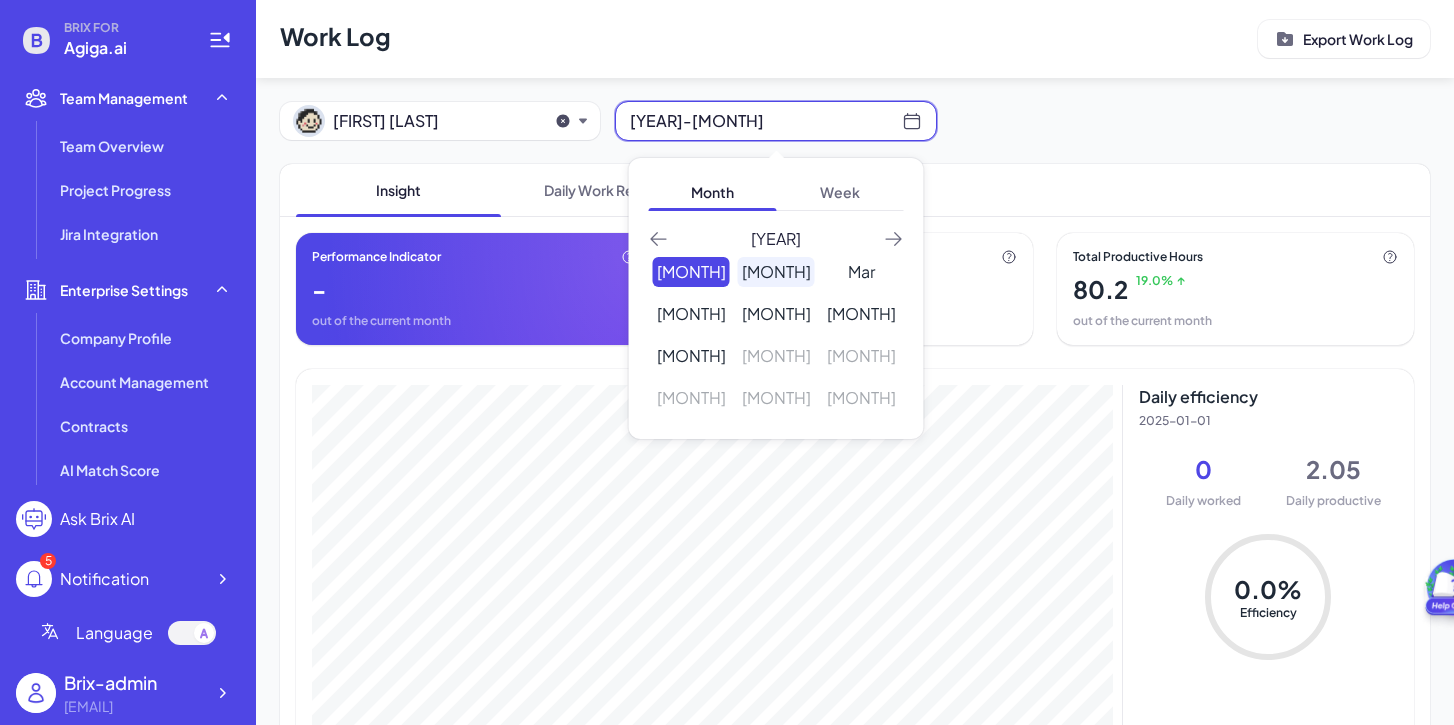click on "Feb" at bounding box center (776, 272) 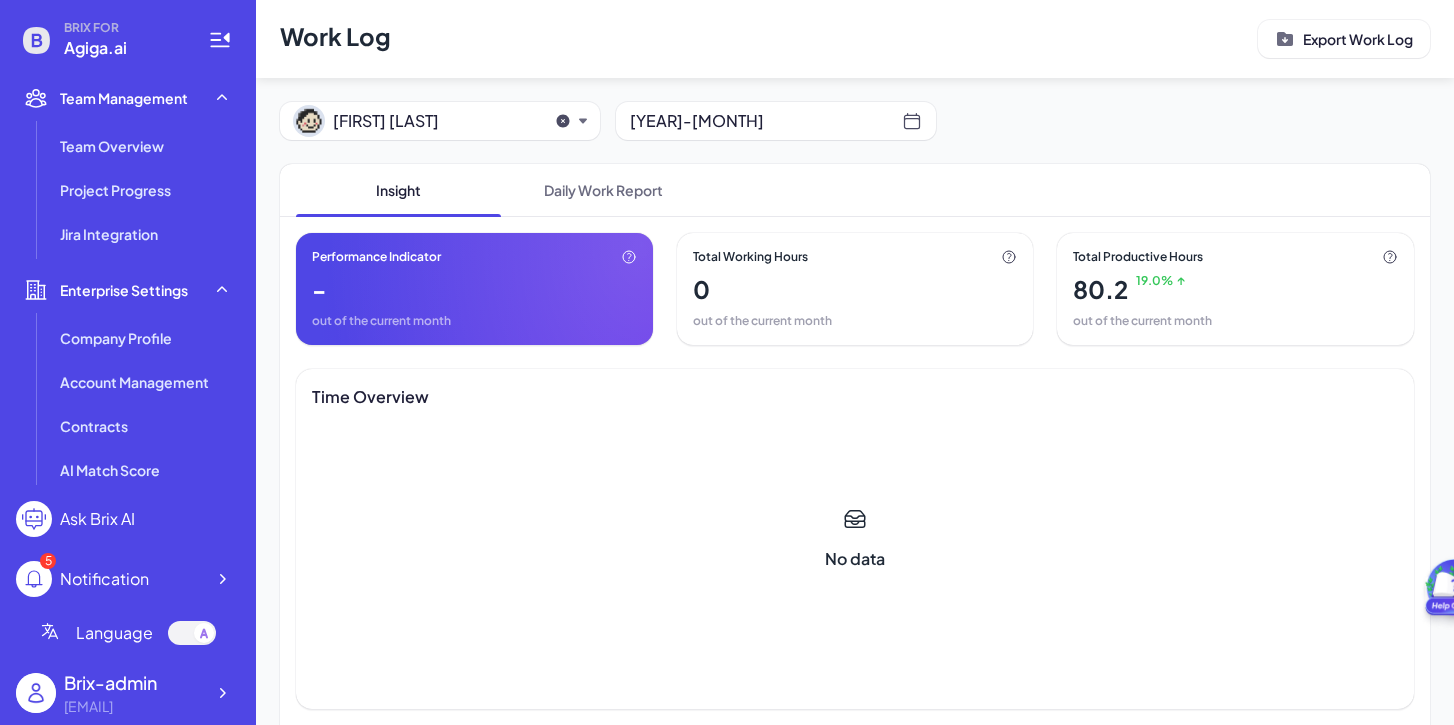 click on "2025-02" at bounding box center (766, 121) 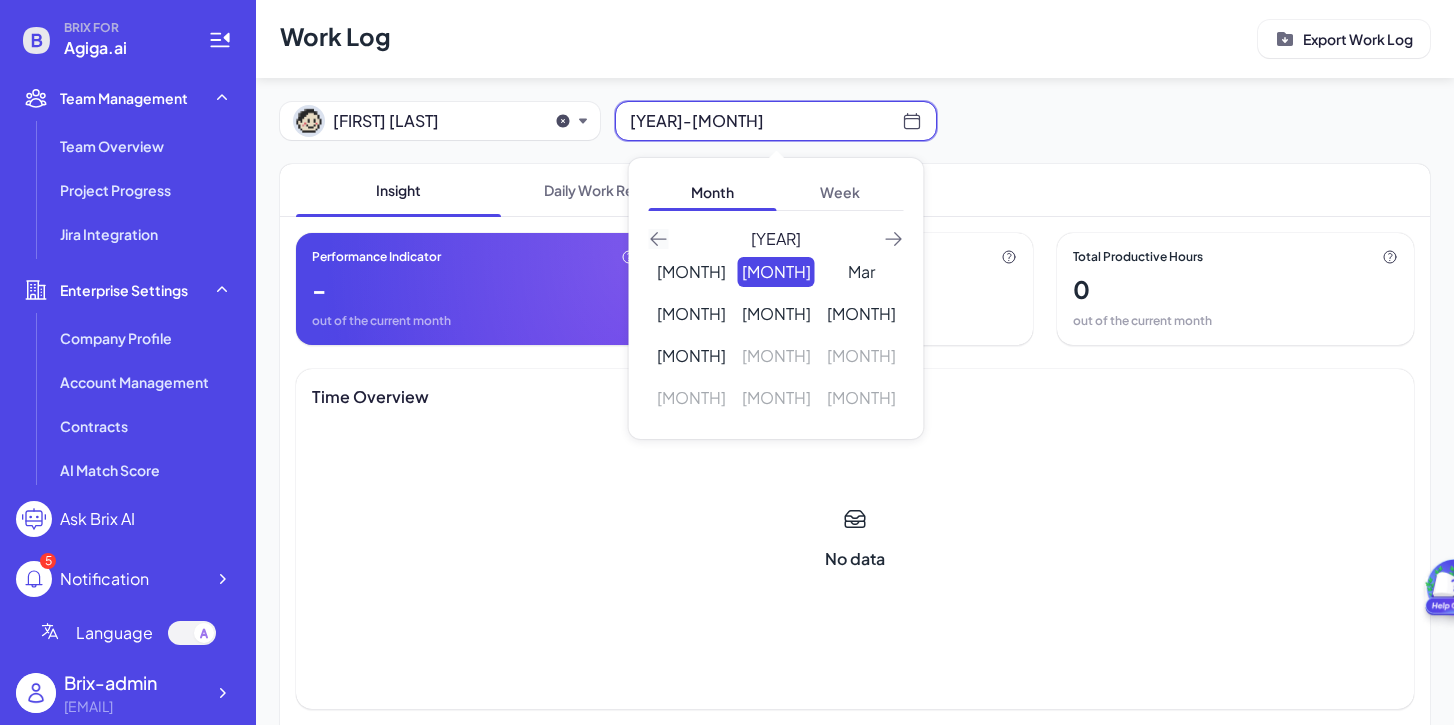 click 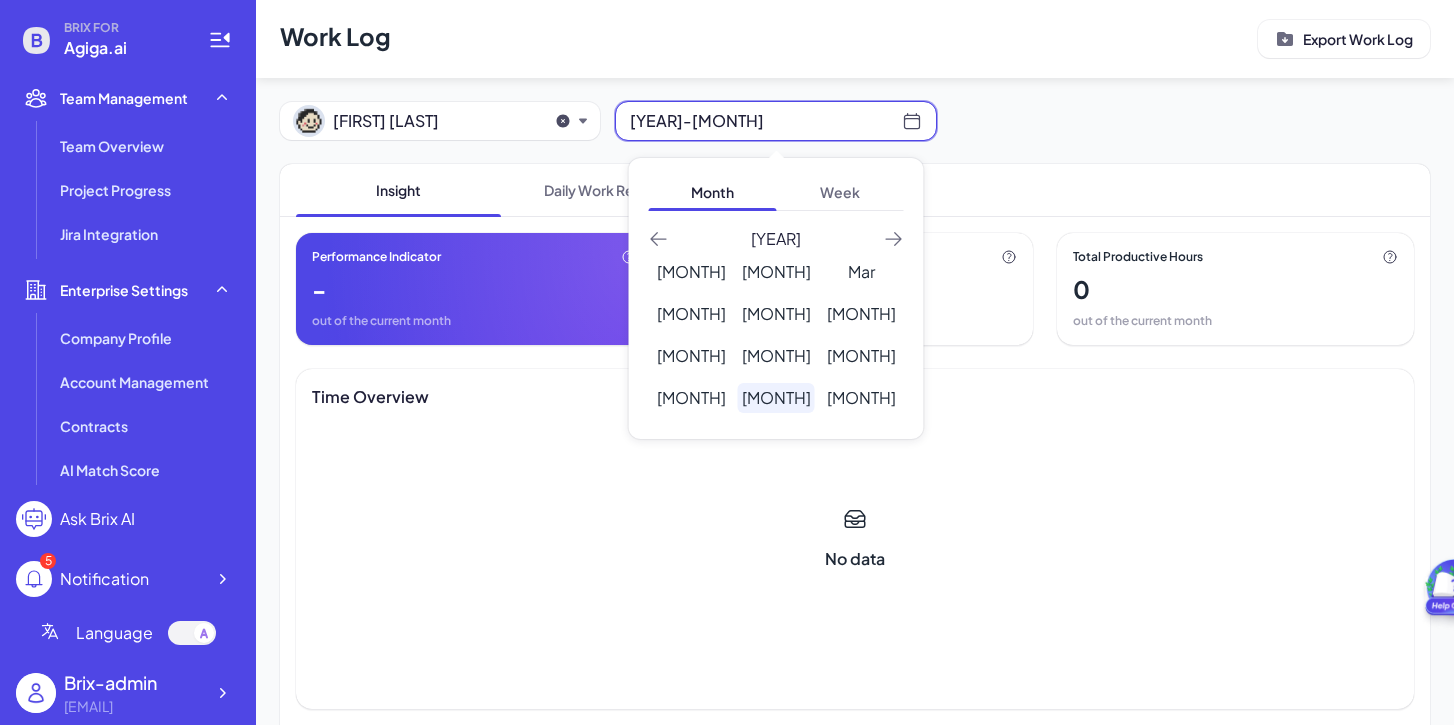 click on "Nov" at bounding box center [776, 398] 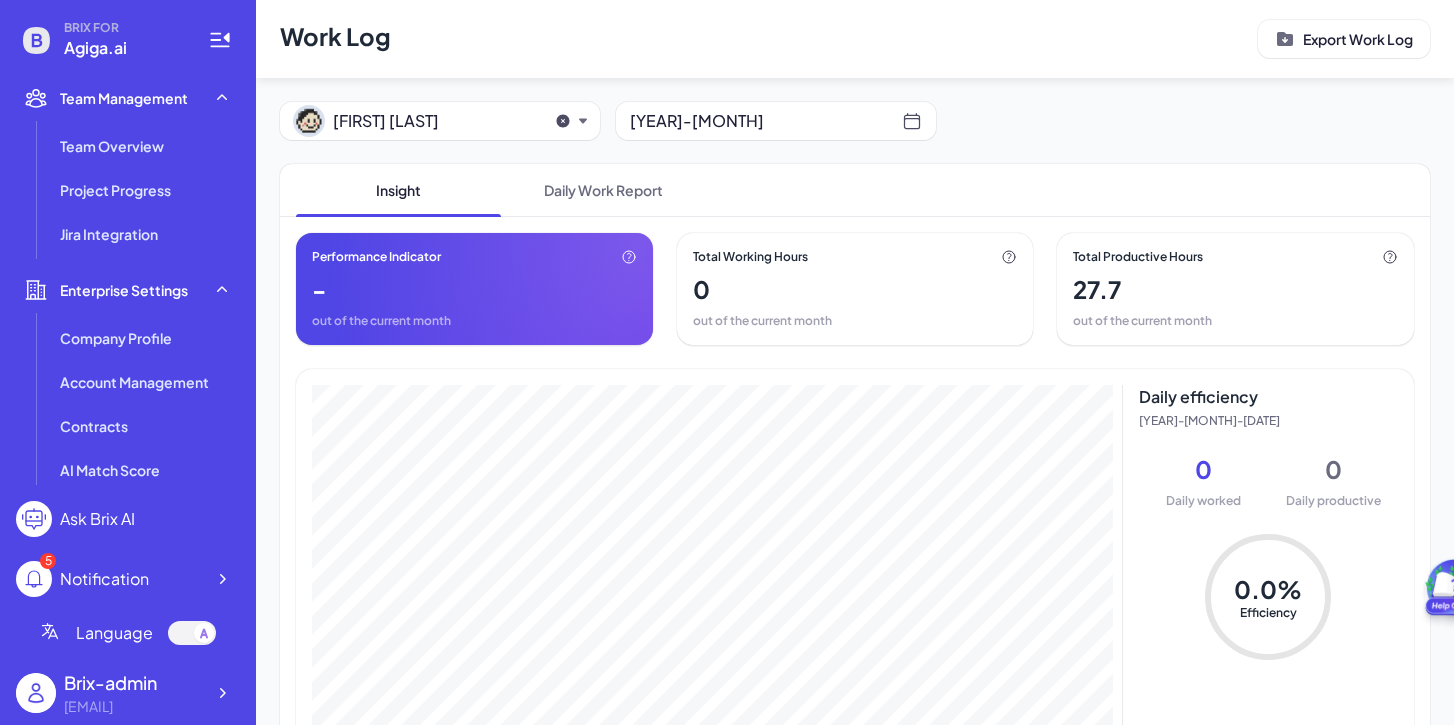 click on "2024-11" at bounding box center (766, 121) 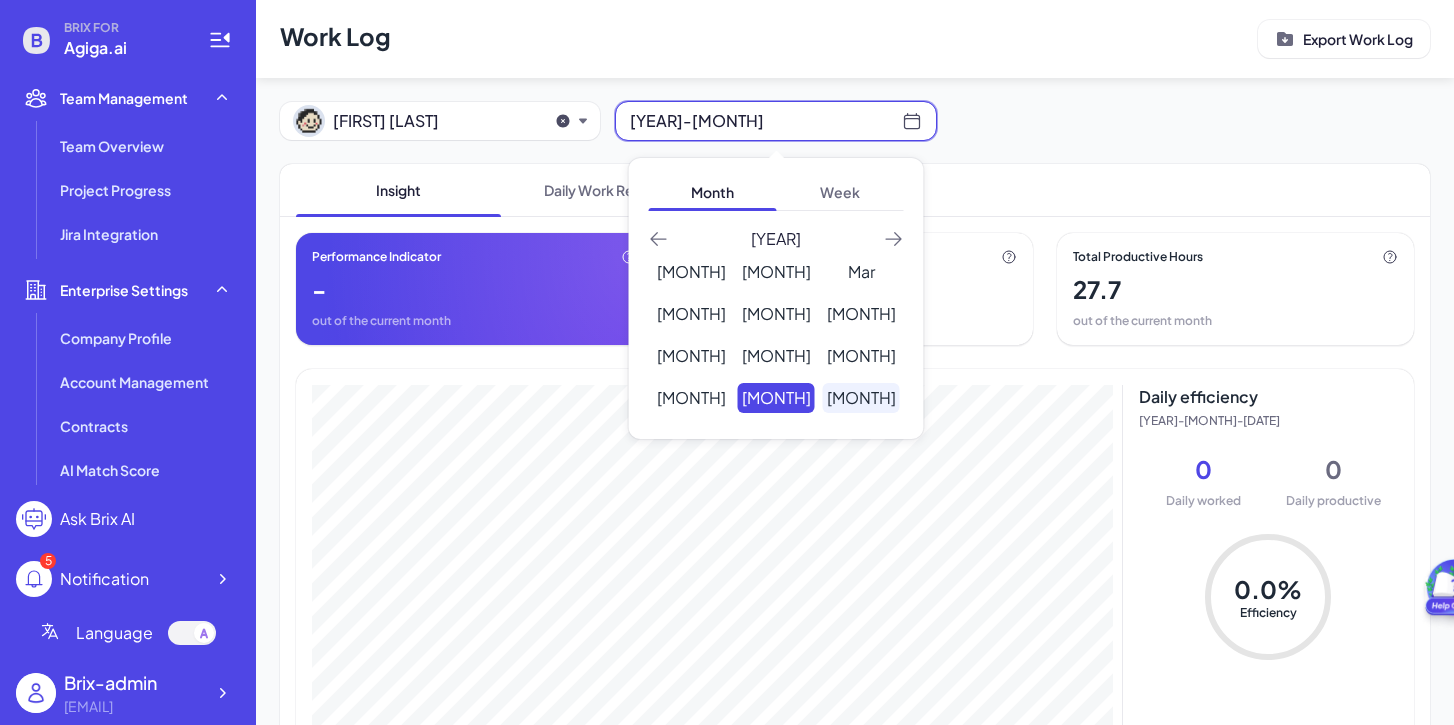 click on "Dec" at bounding box center (861, 398) 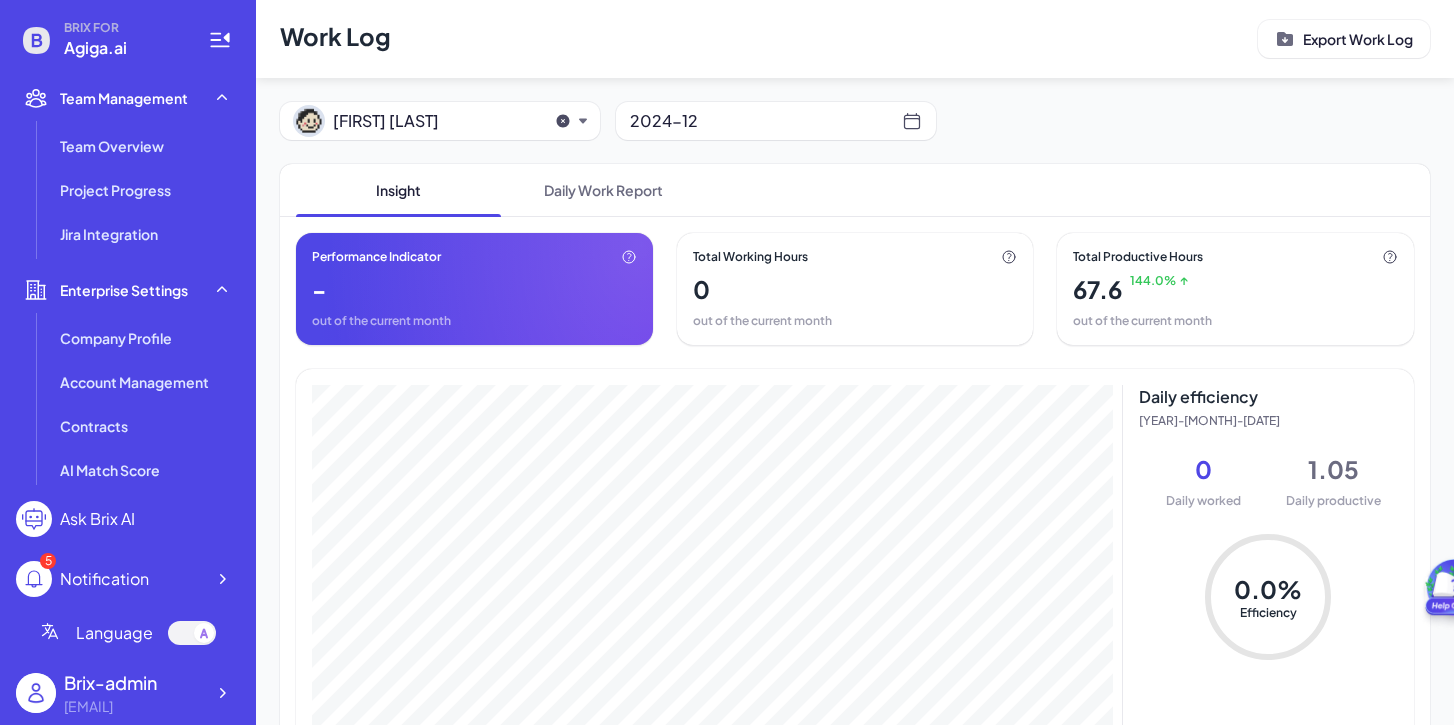 click on "2024-12" at bounding box center [766, 121] 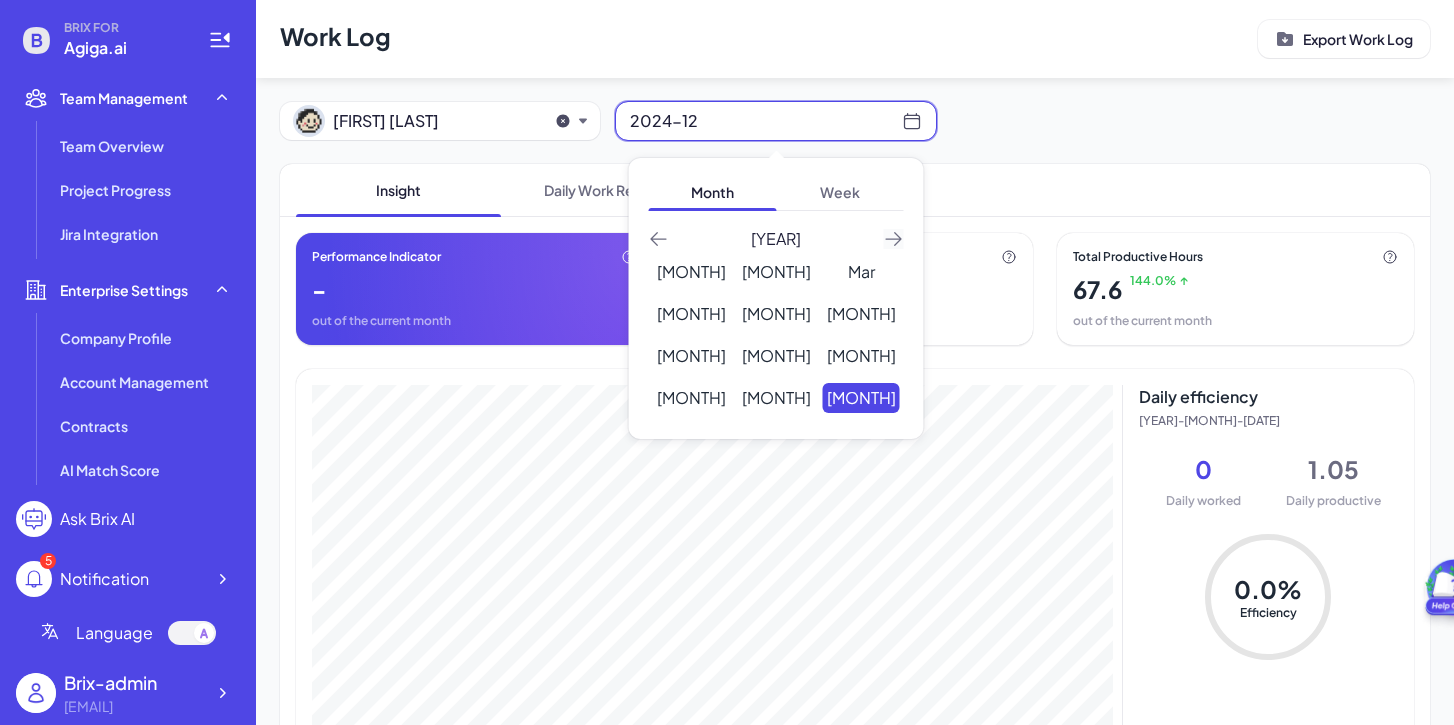 click 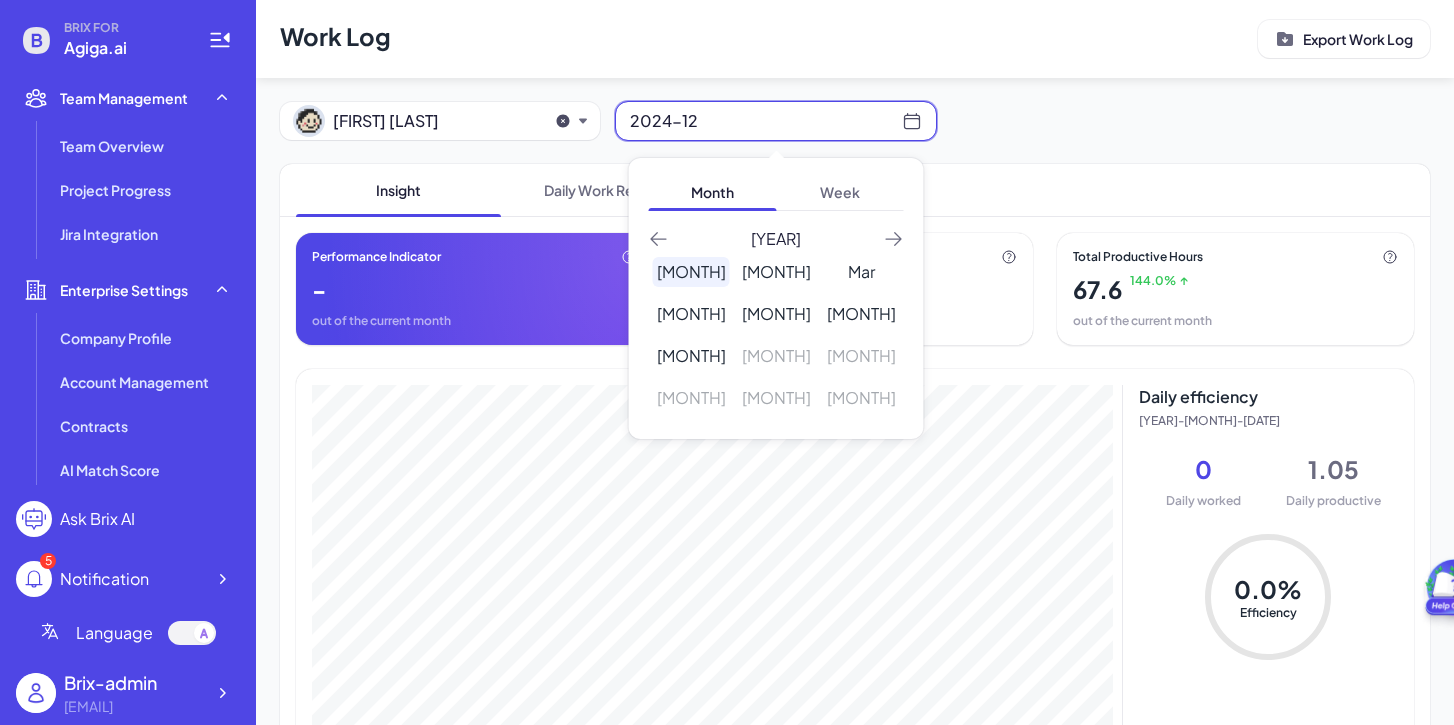 click on "Jan" at bounding box center [691, 272] 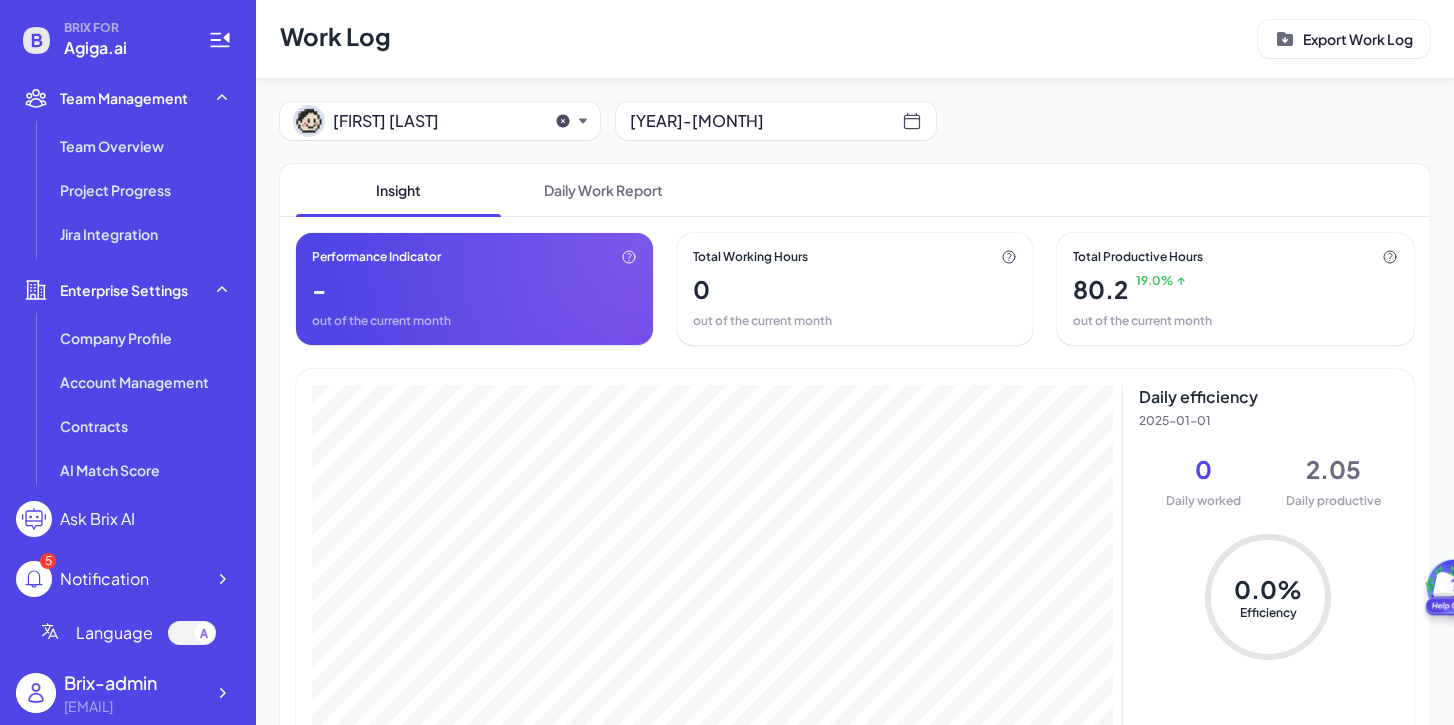 click 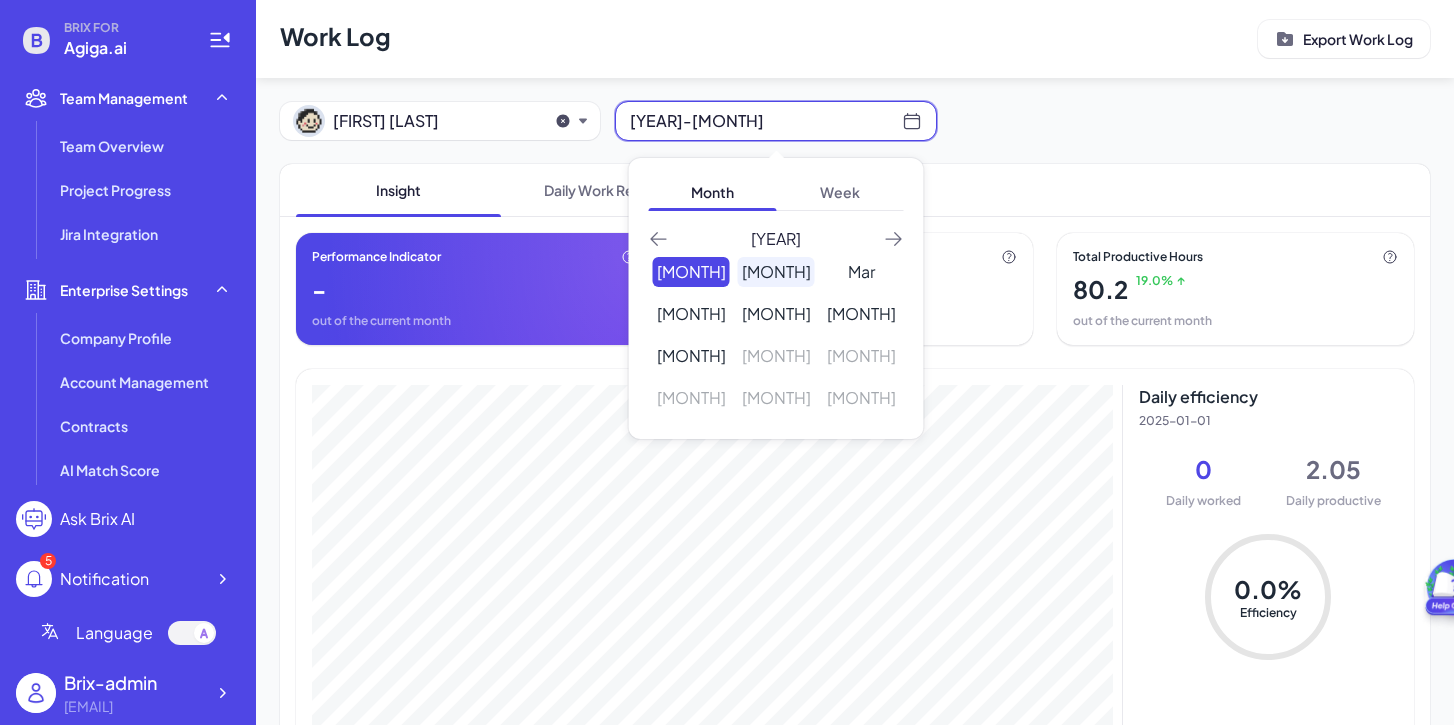 click on "Feb" at bounding box center [776, 272] 